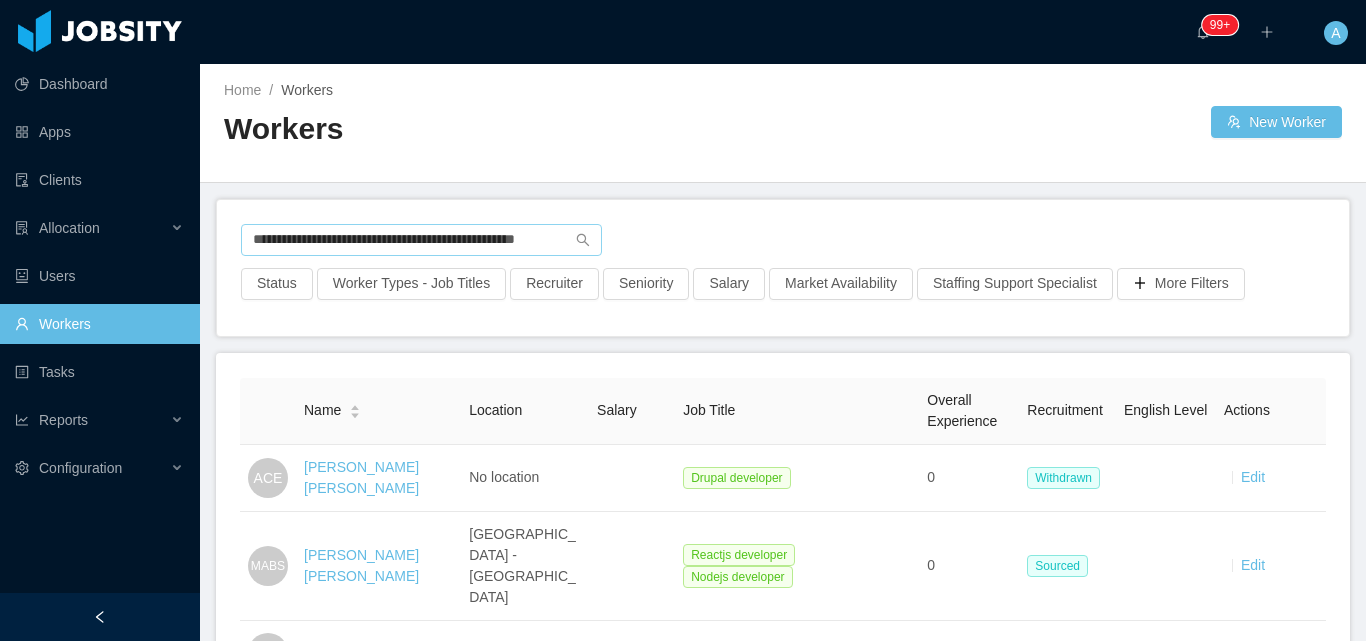 scroll, scrollTop: 0, scrollLeft: 0, axis: both 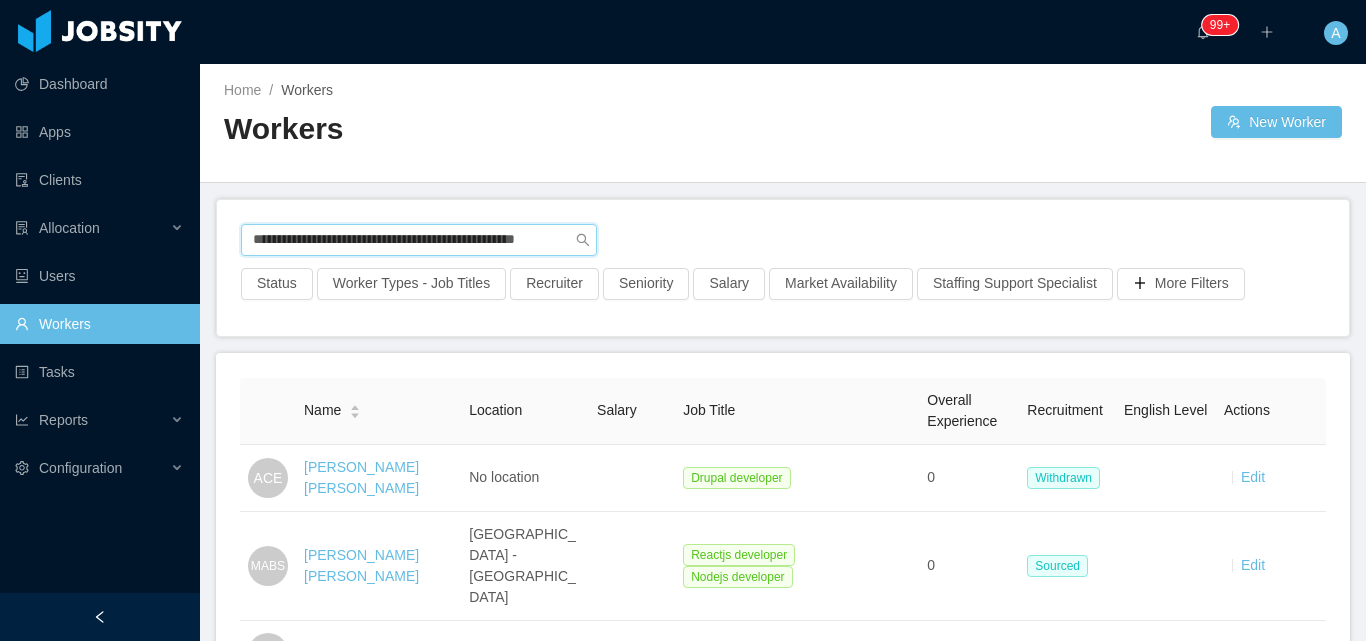 drag, startPoint x: 250, startPoint y: 235, endPoint x: 953, endPoint y: 238, distance: 703.0064 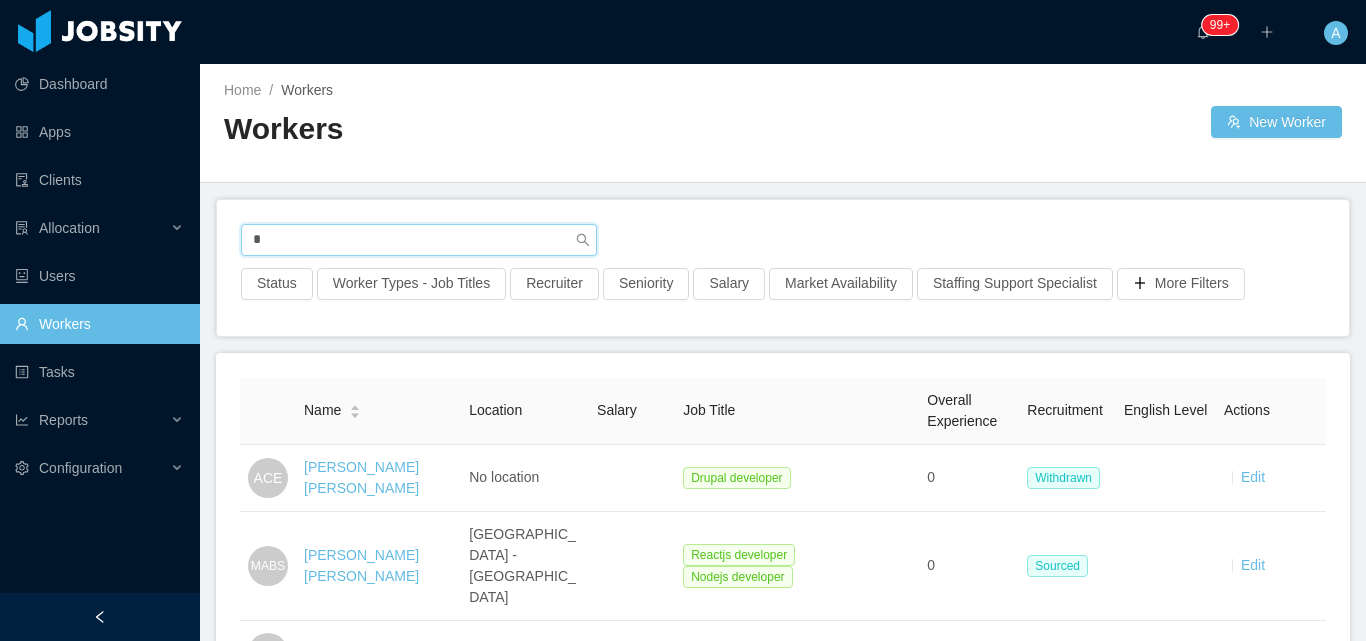 scroll, scrollTop: 0, scrollLeft: 0, axis: both 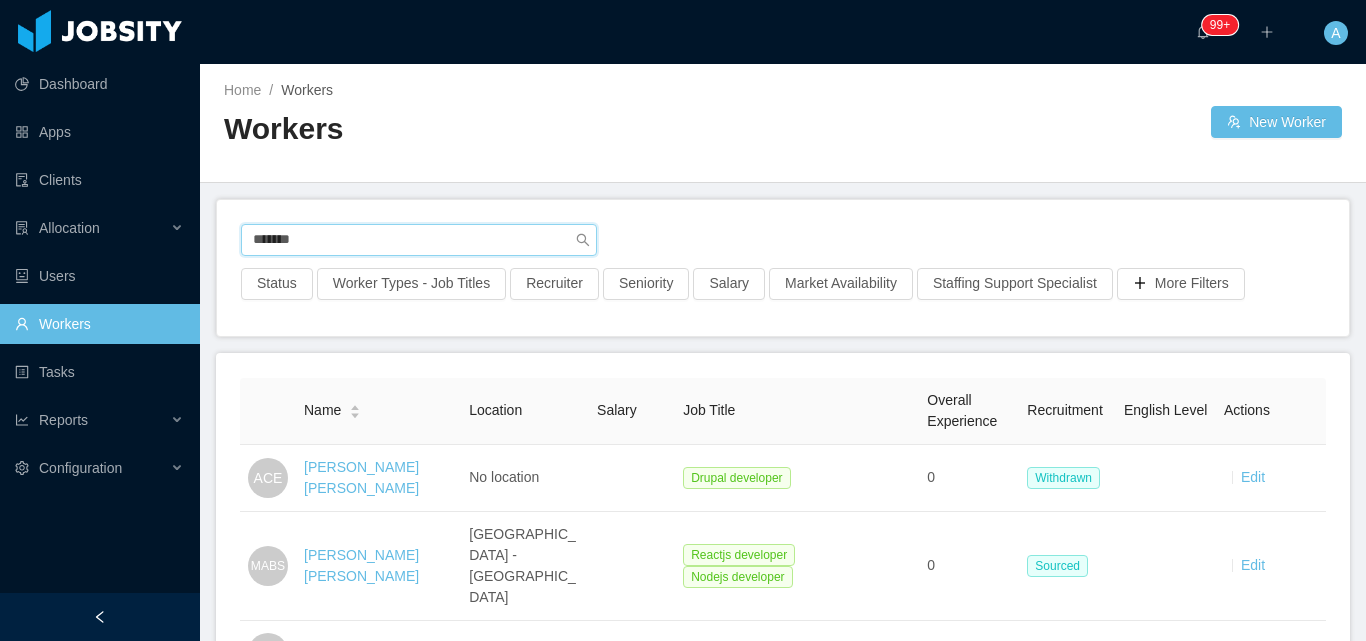 type on "*******" 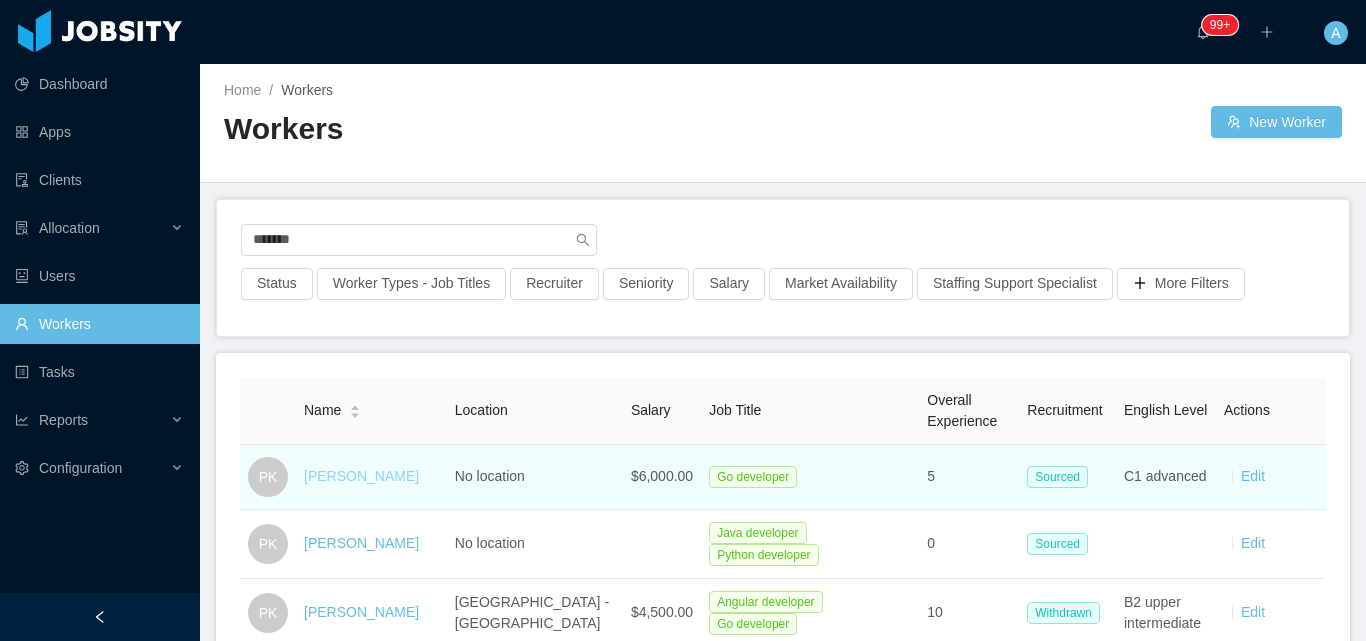 click on "[PERSON_NAME]" at bounding box center [361, 476] 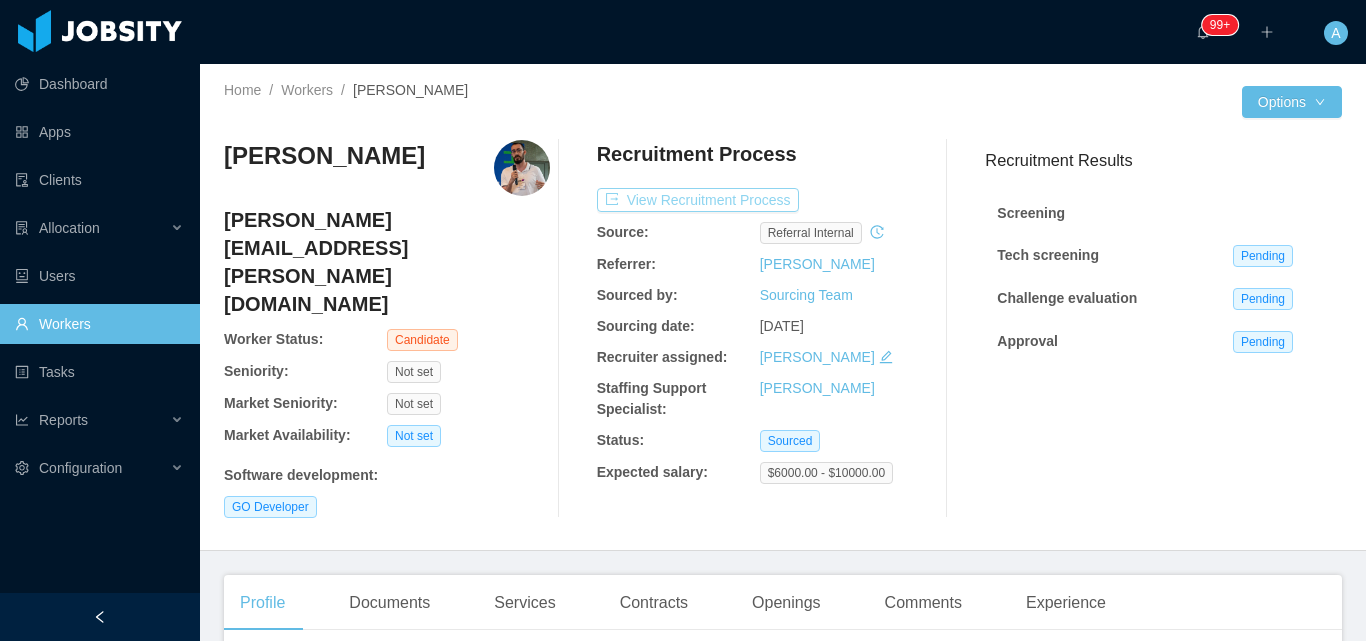click on "View Recruitment Process" at bounding box center [698, 200] 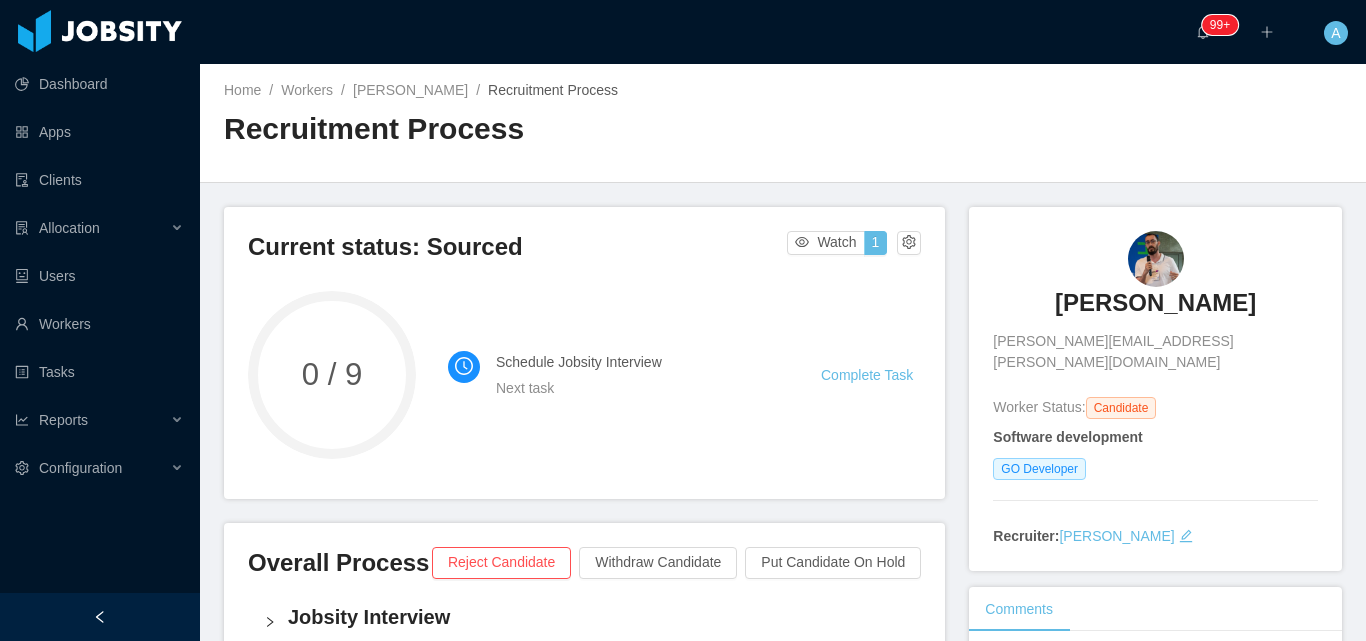 scroll, scrollTop: 100, scrollLeft: 0, axis: vertical 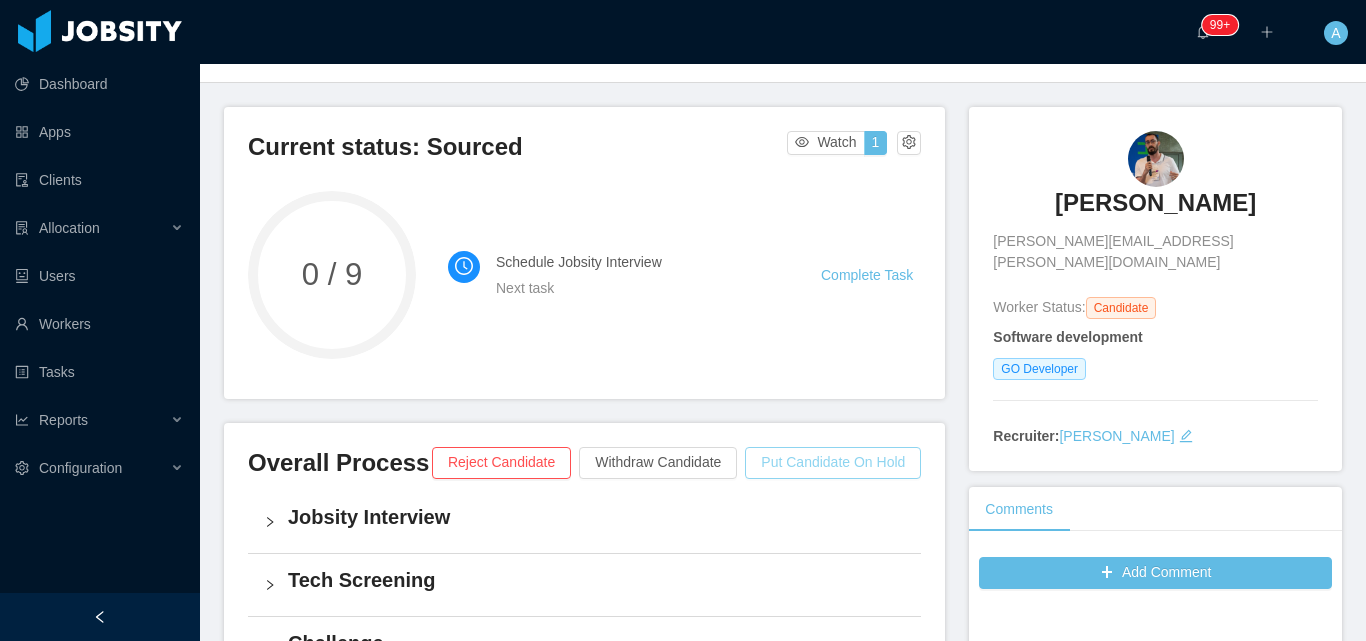 click on "Put Candidate On Hold" at bounding box center [833, 463] 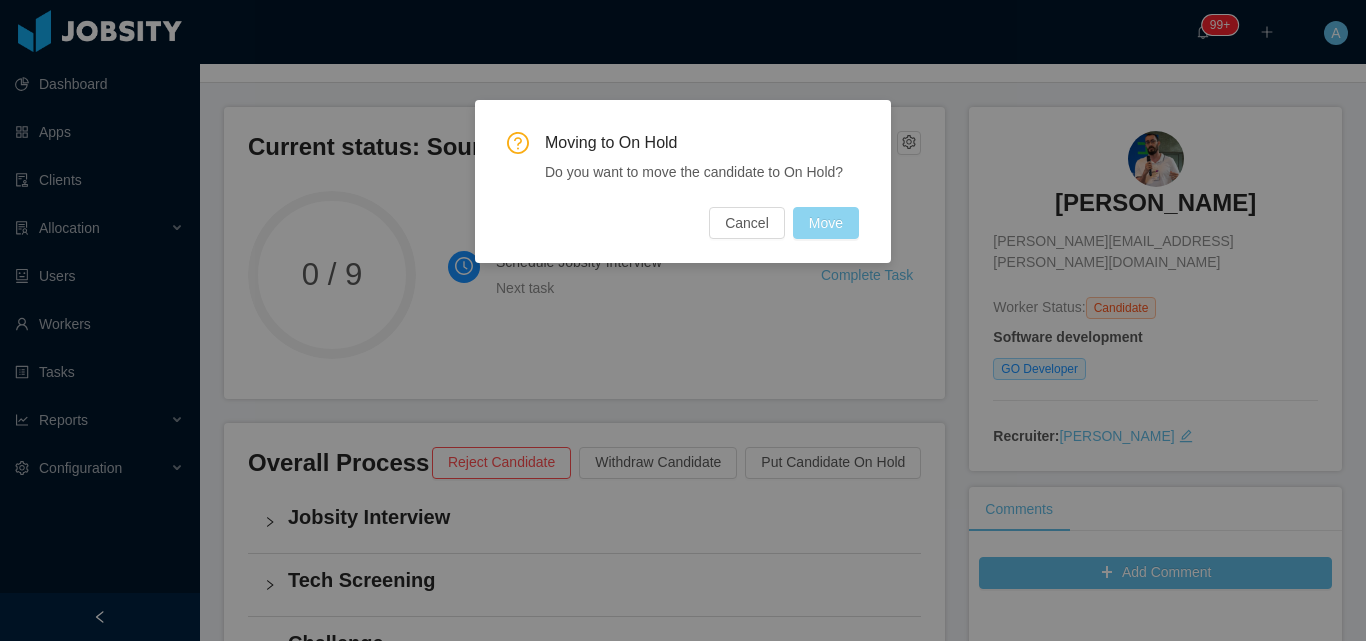 click on "Move" at bounding box center [826, 223] 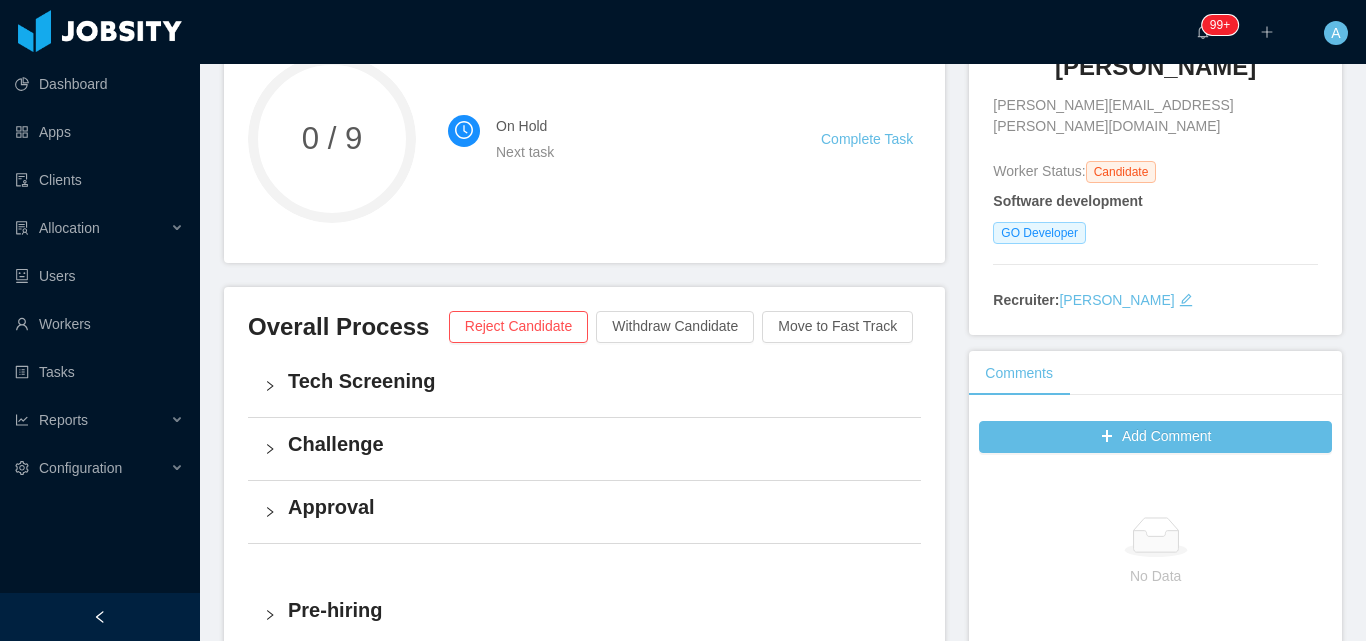 scroll, scrollTop: 200, scrollLeft: 0, axis: vertical 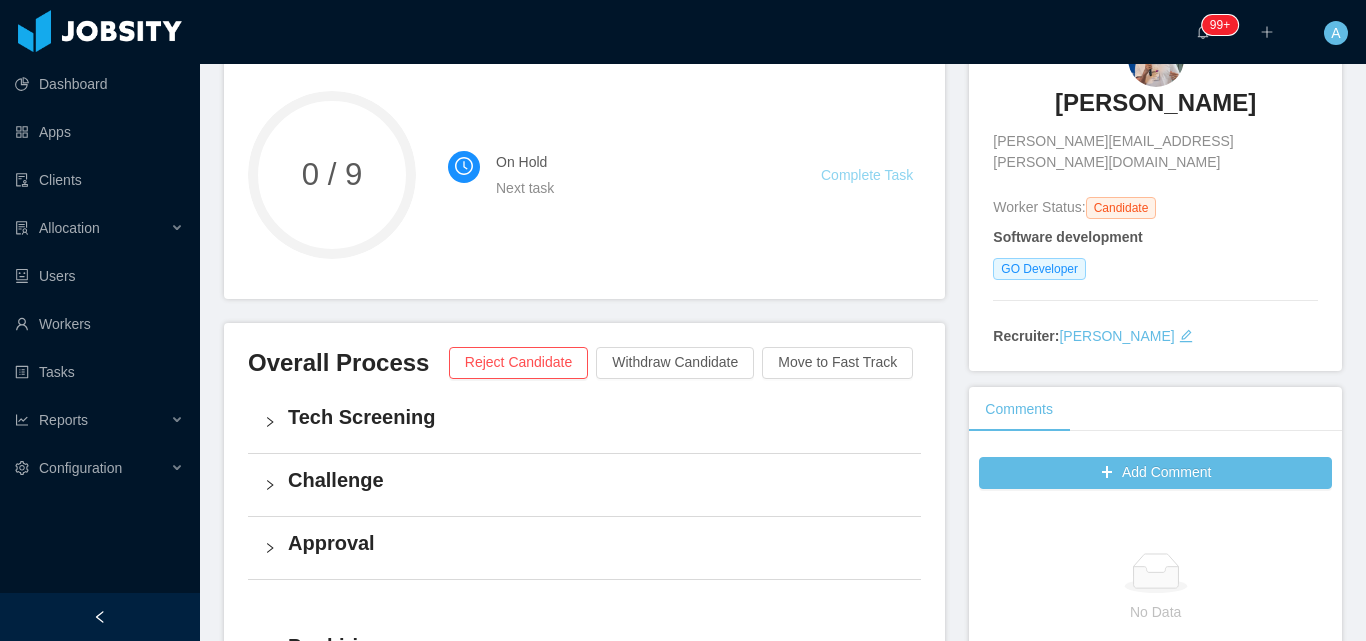 click on "Complete Task" at bounding box center [867, 175] 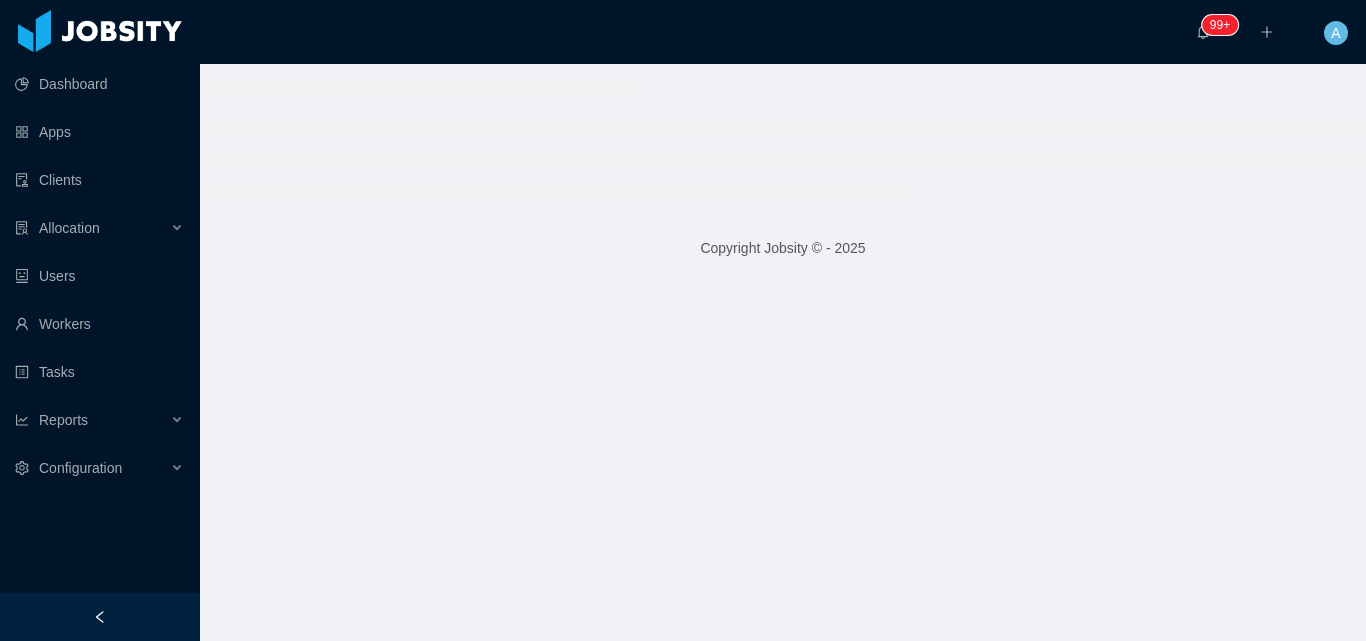 scroll, scrollTop: 0, scrollLeft: 0, axis: both 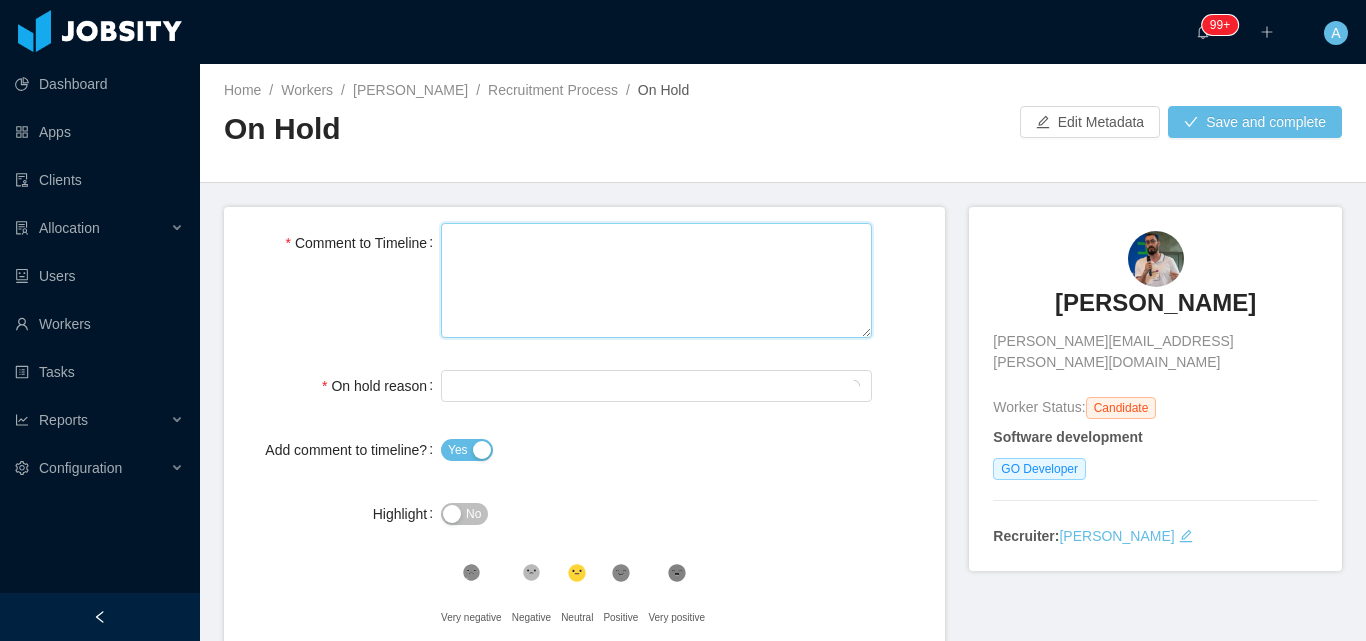 click on "Comment to Timeline" at bounding box center (656, 280) 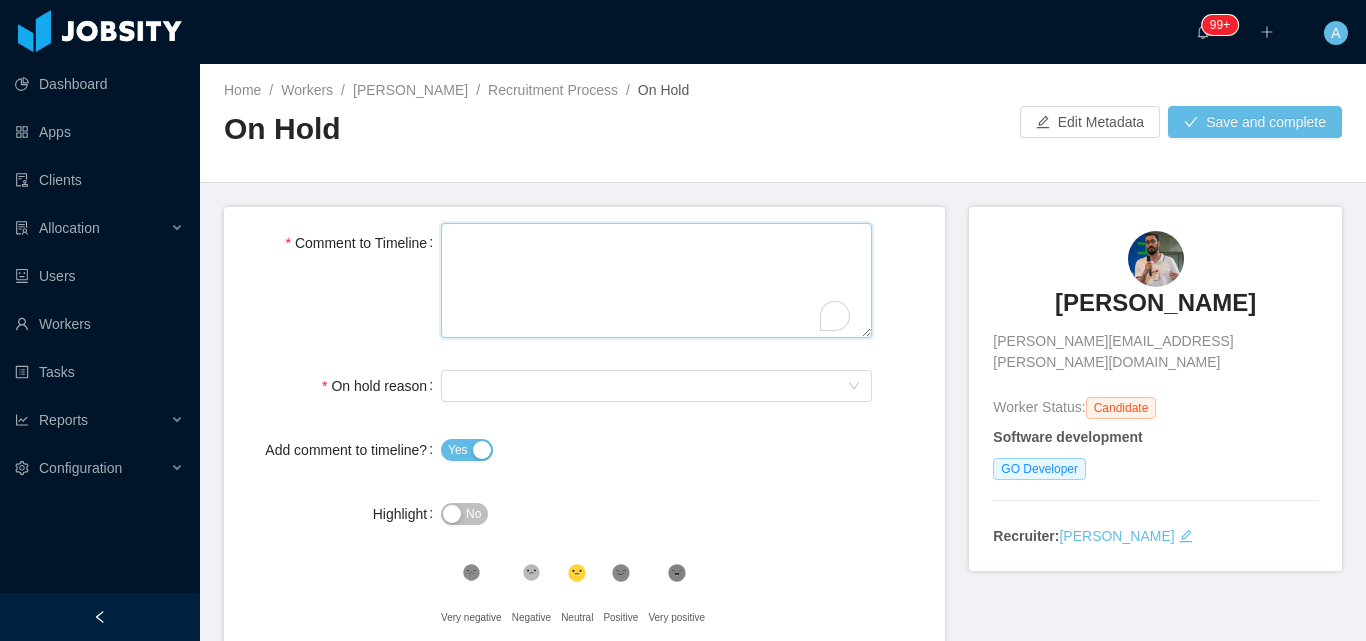 paste on "**********" 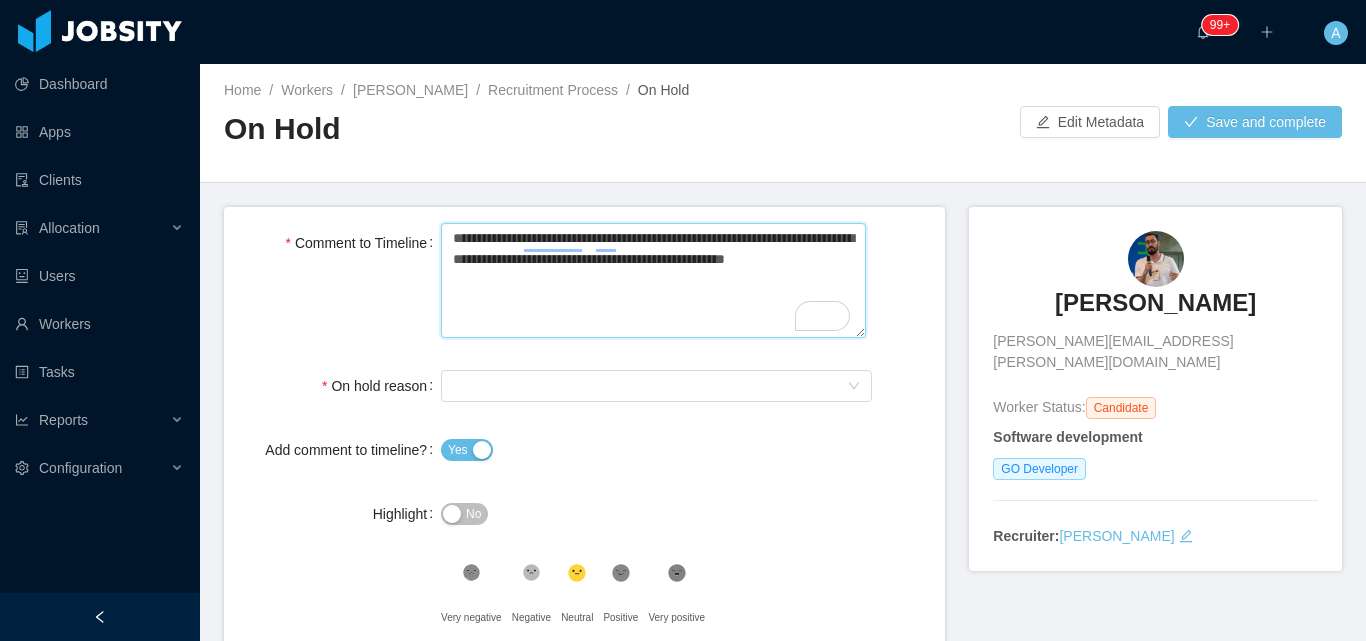 type 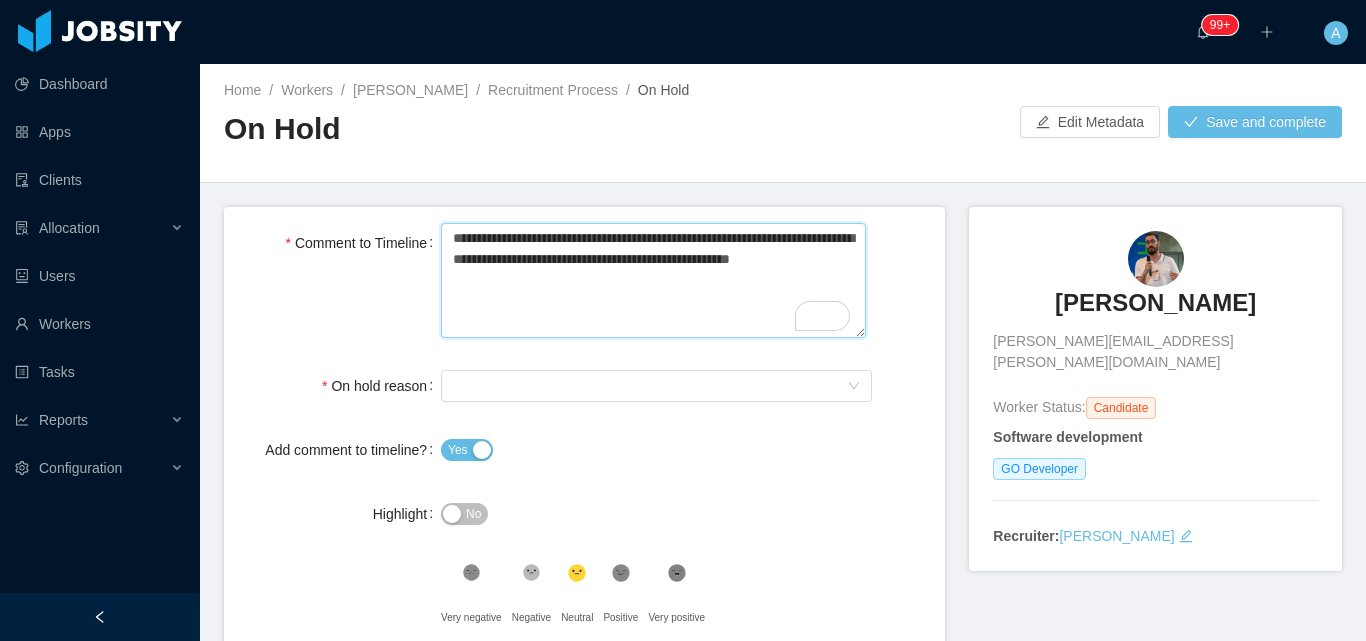 click on "**********" at bounding box center (653, 280) 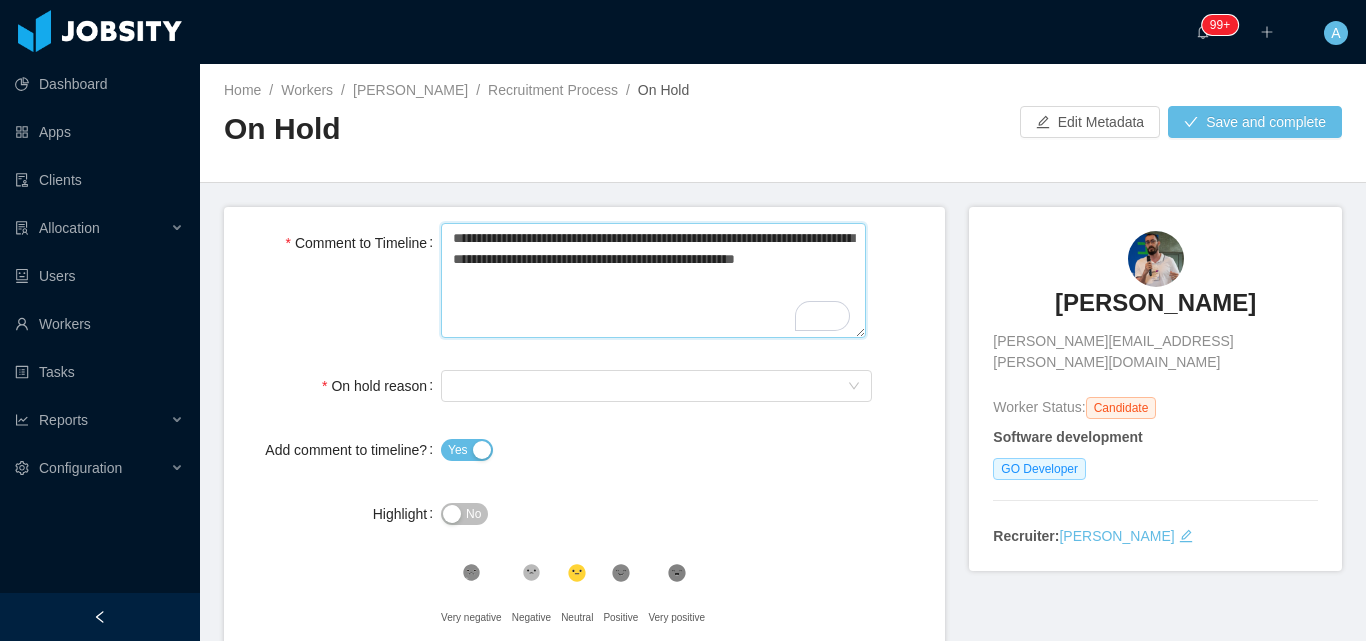 drag, startPoint x: 592, startPoint y: 304, endPoint x: 591, endPoint y: 287, distance: 17.029387 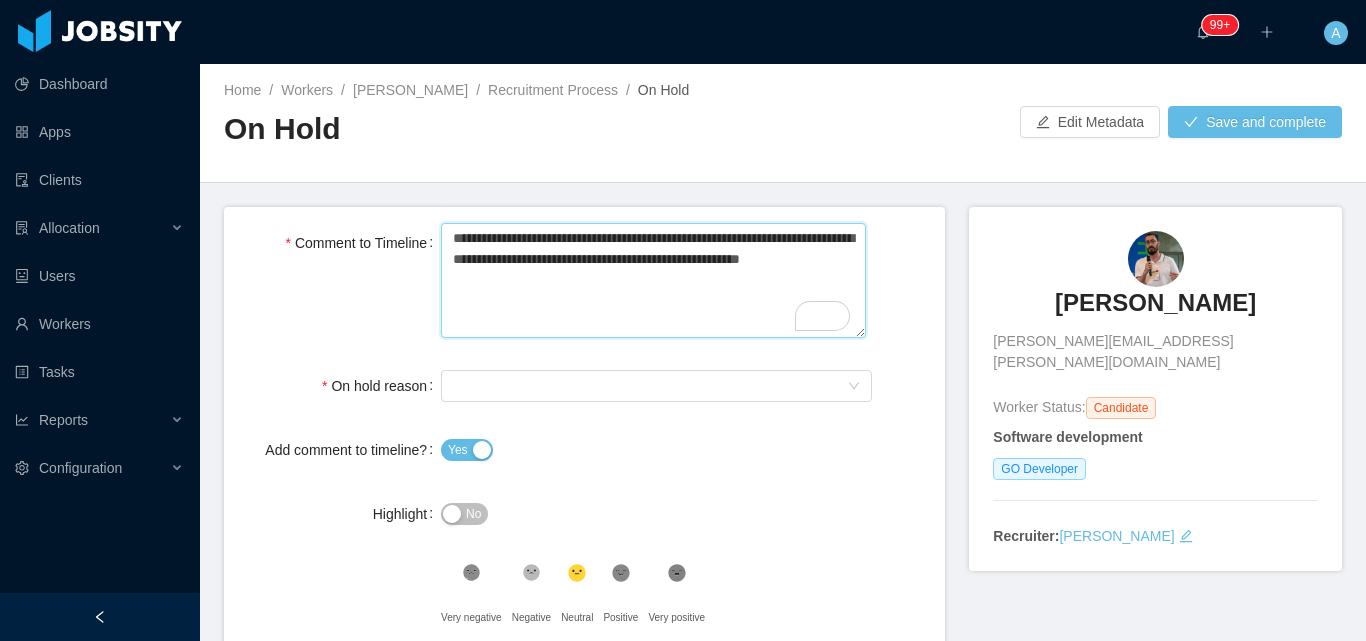 type 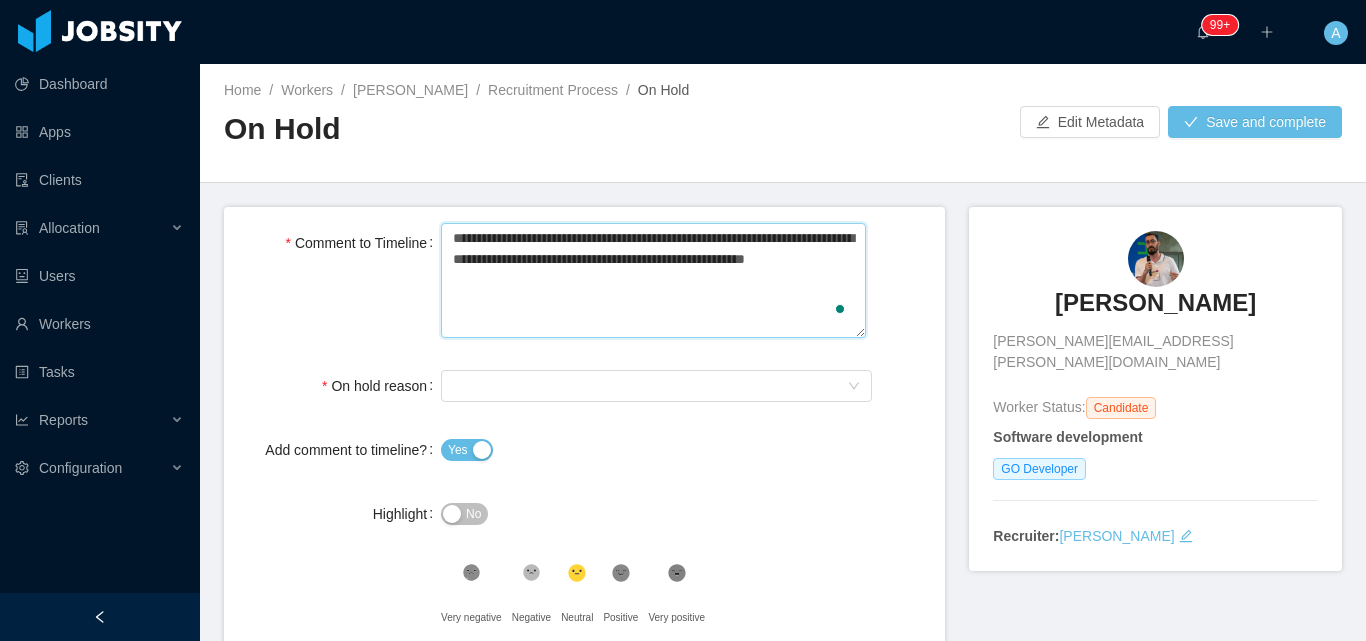 type 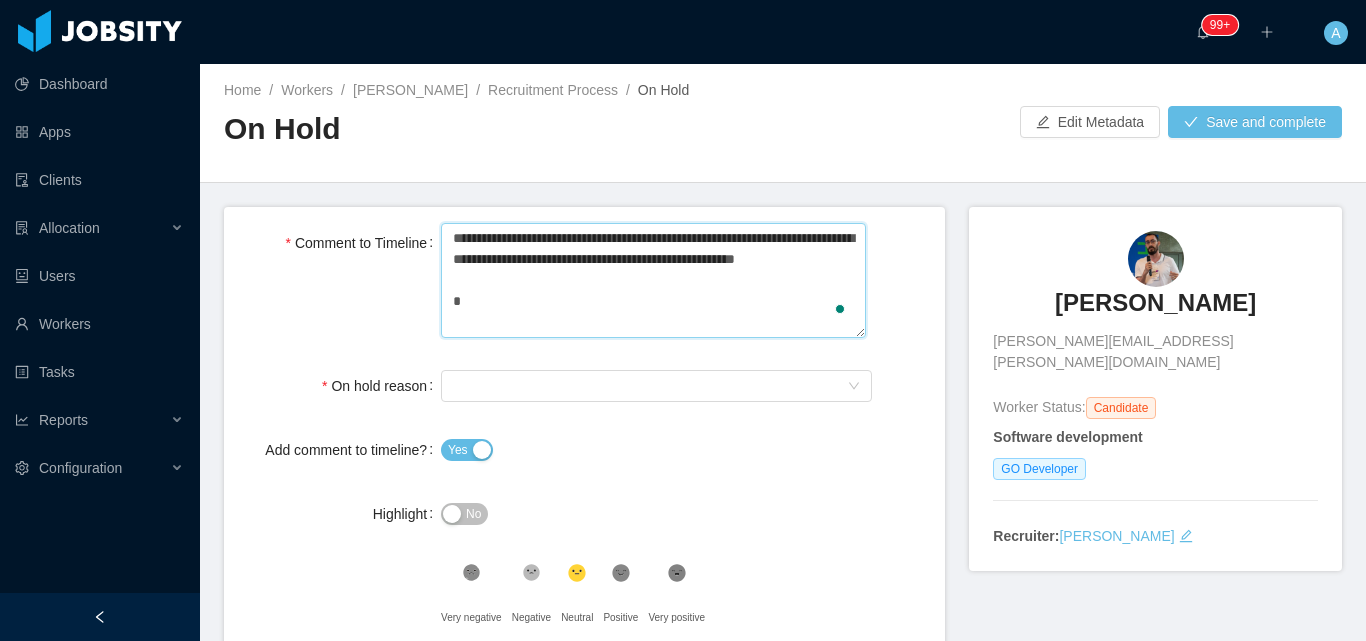 type 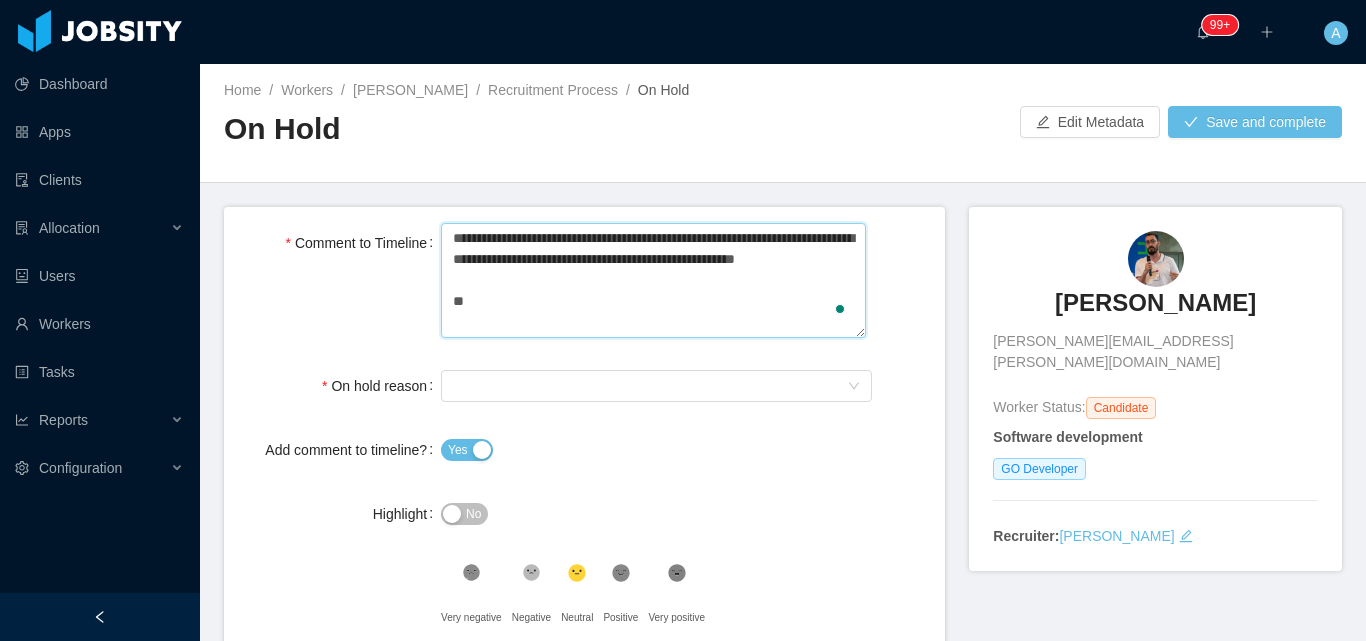 type 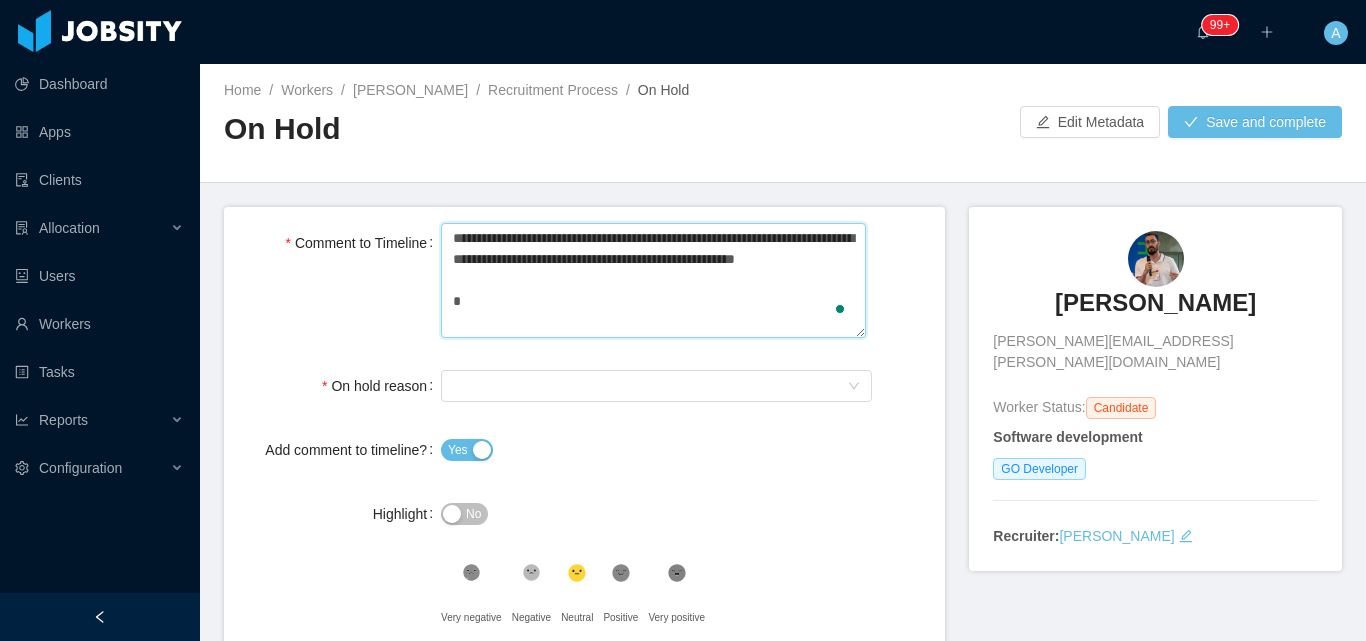type 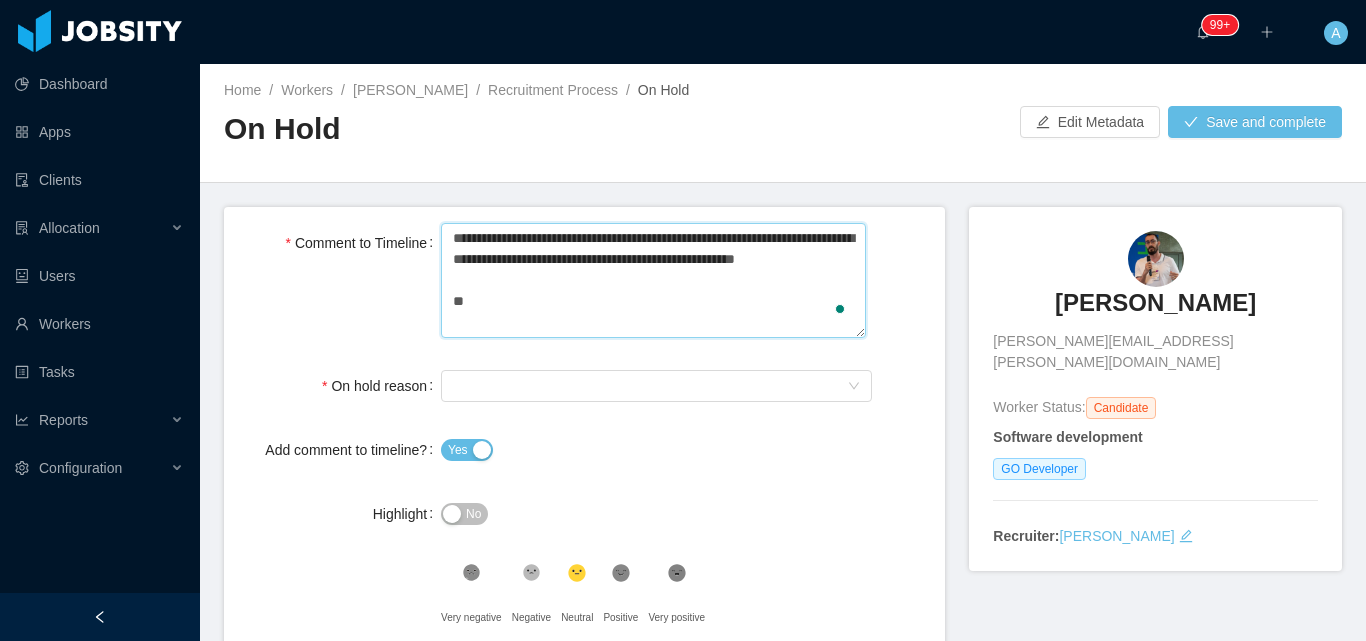 type 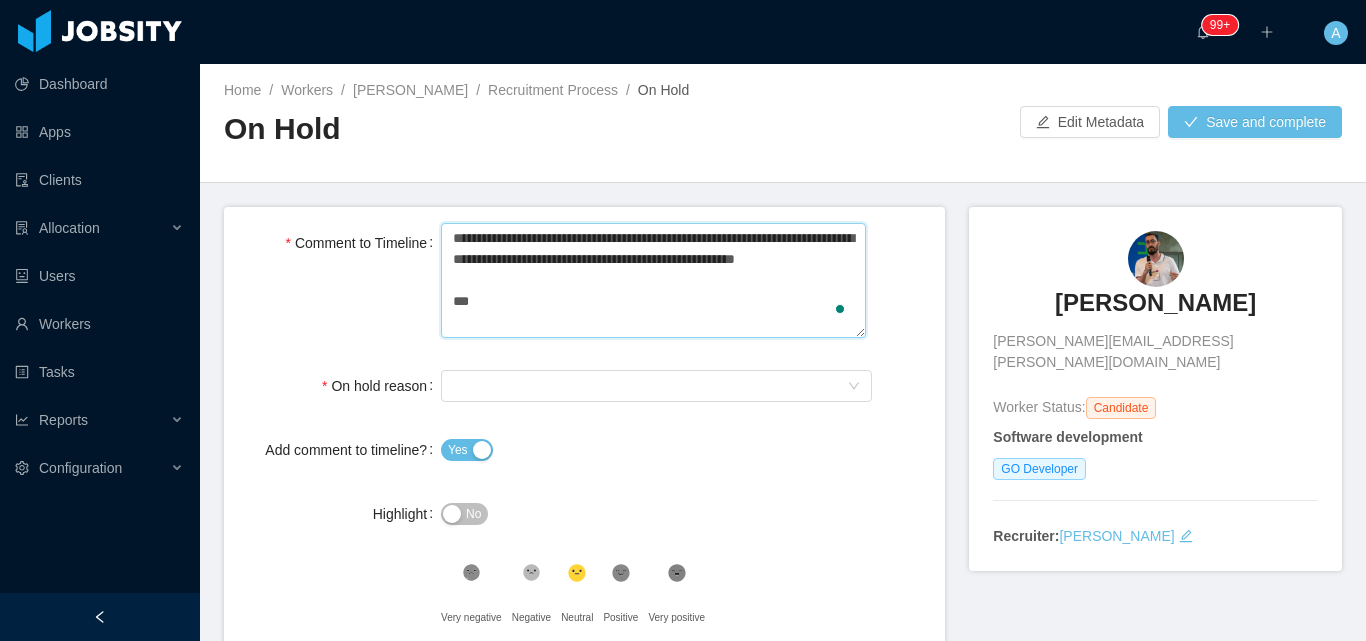 type 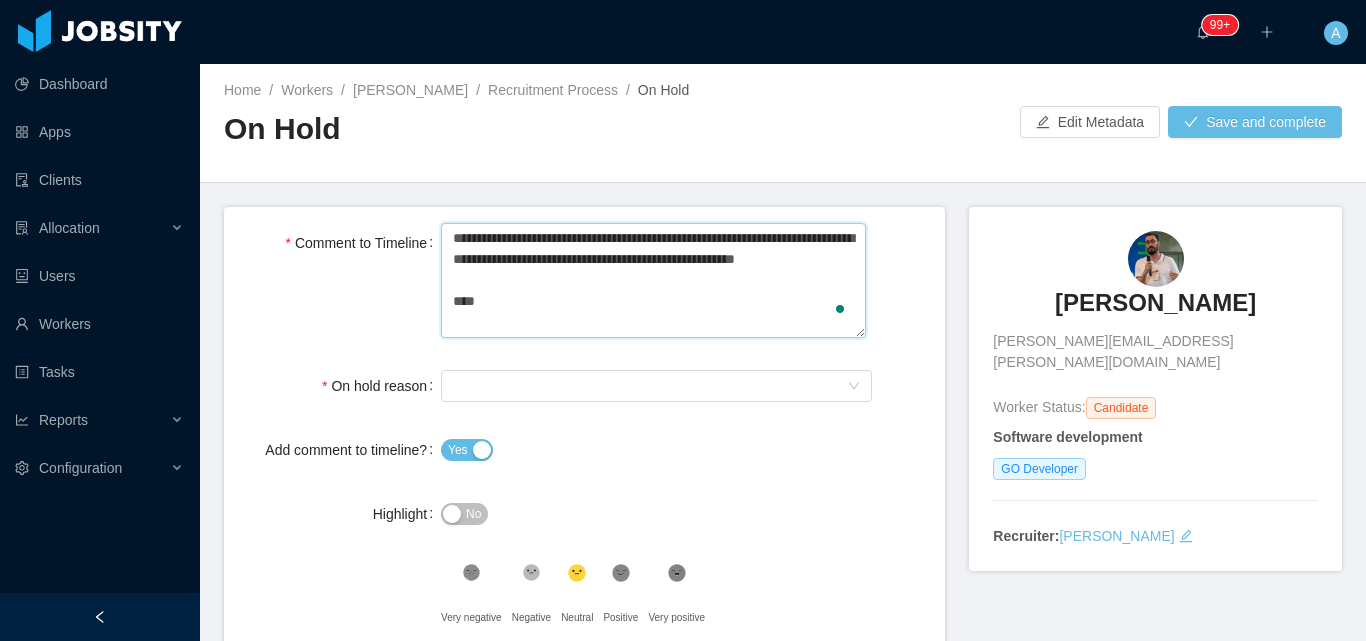 type 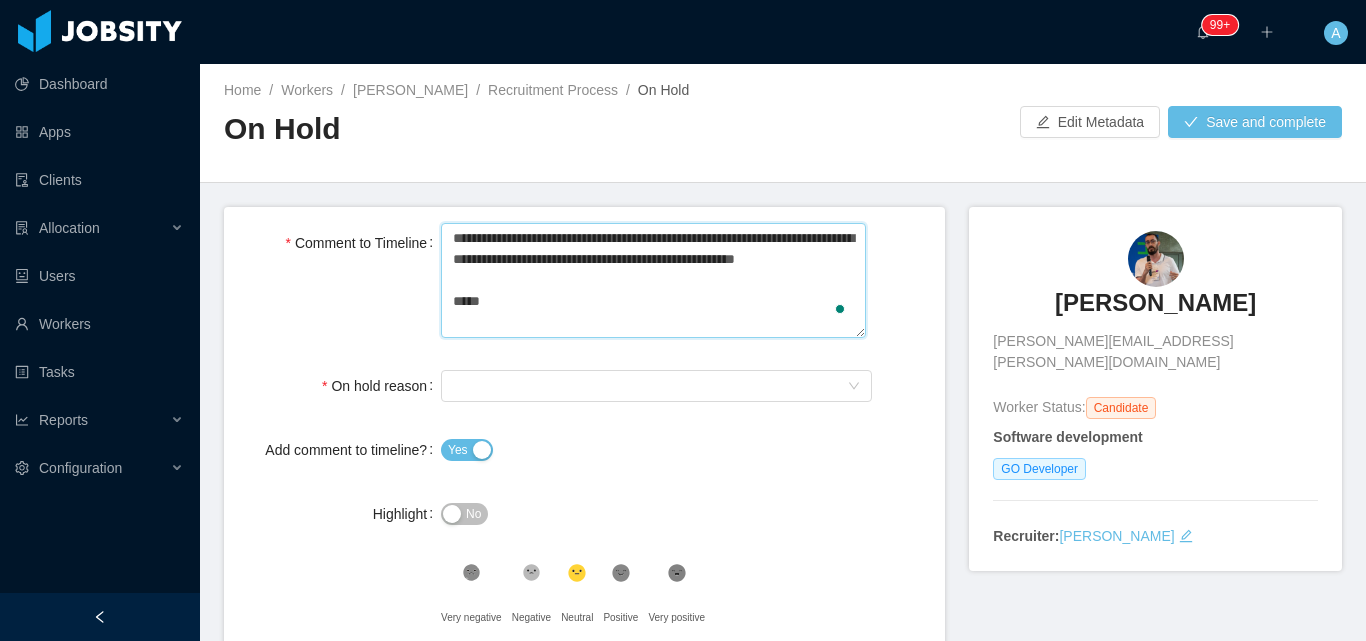 type 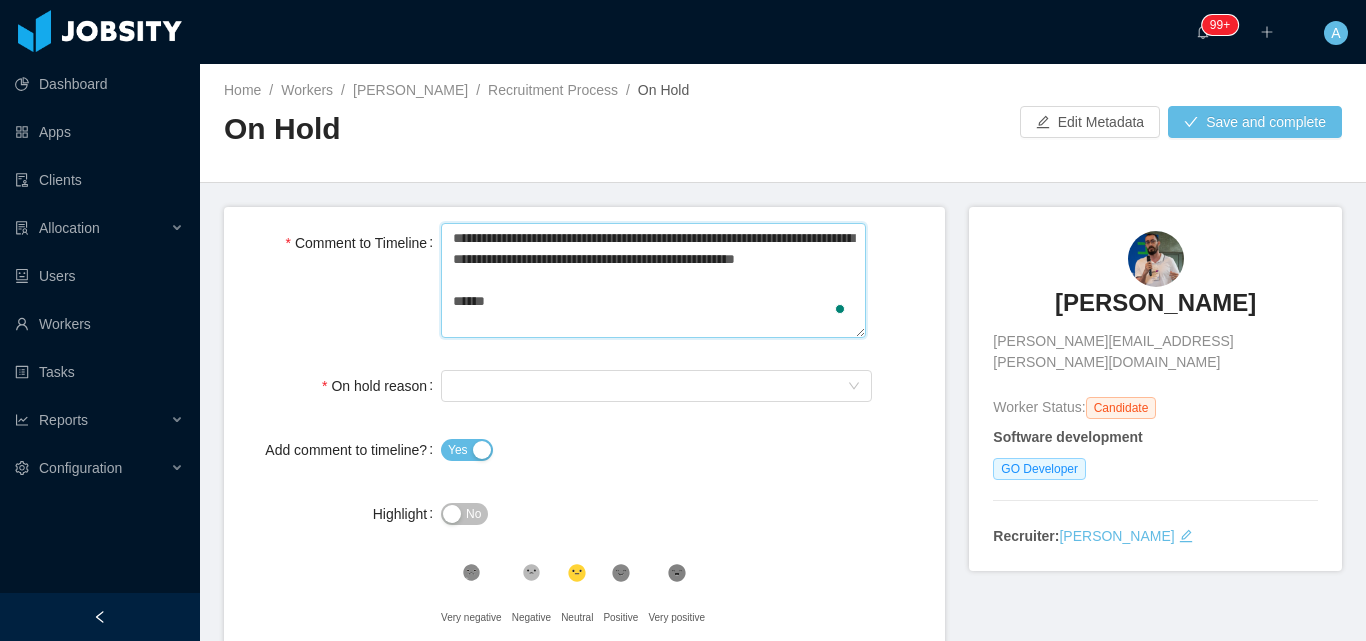 type 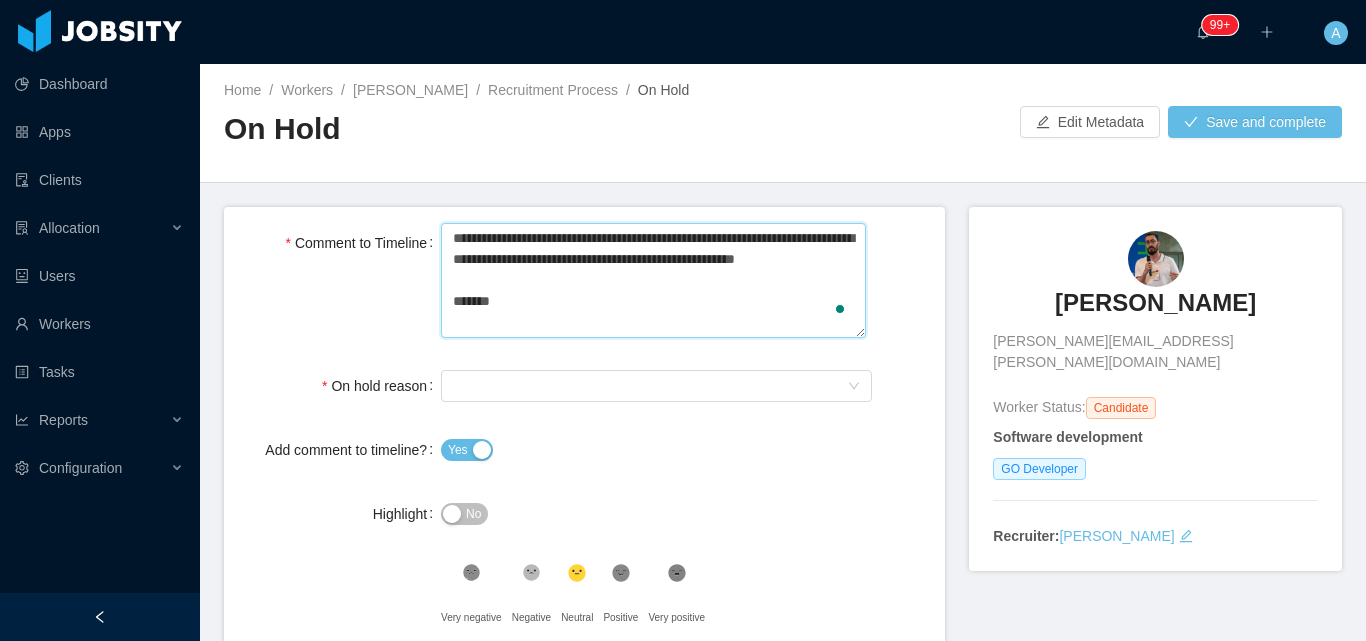 type 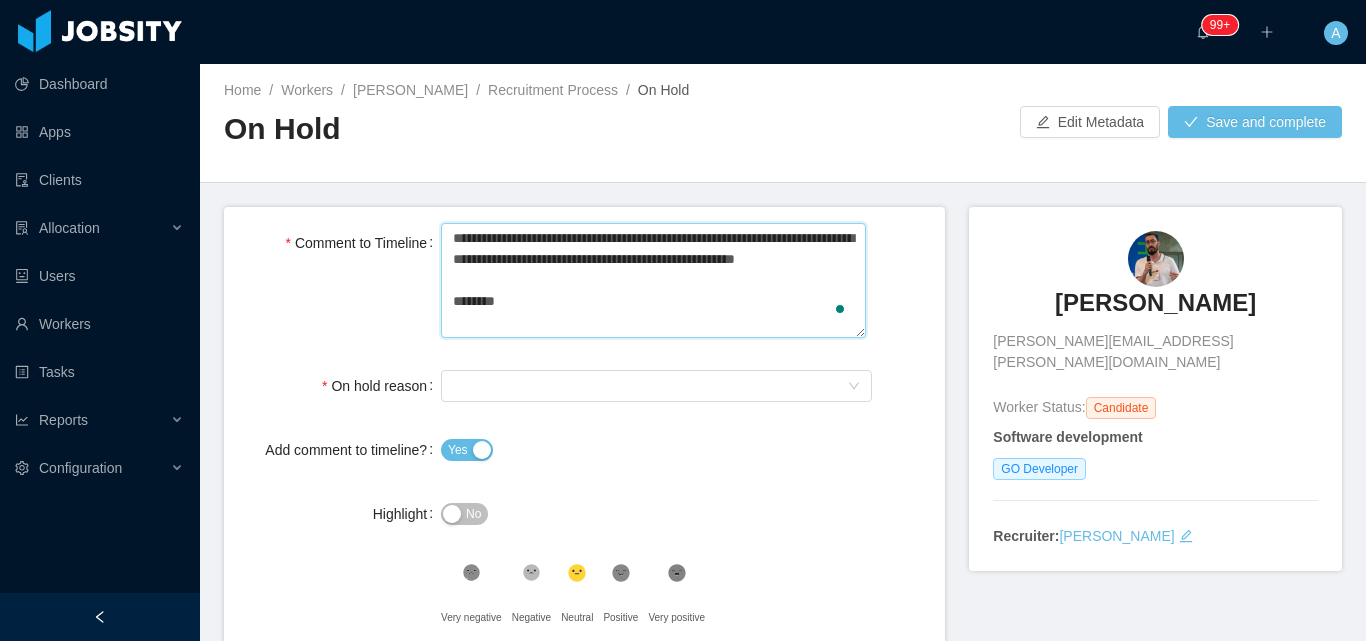 type 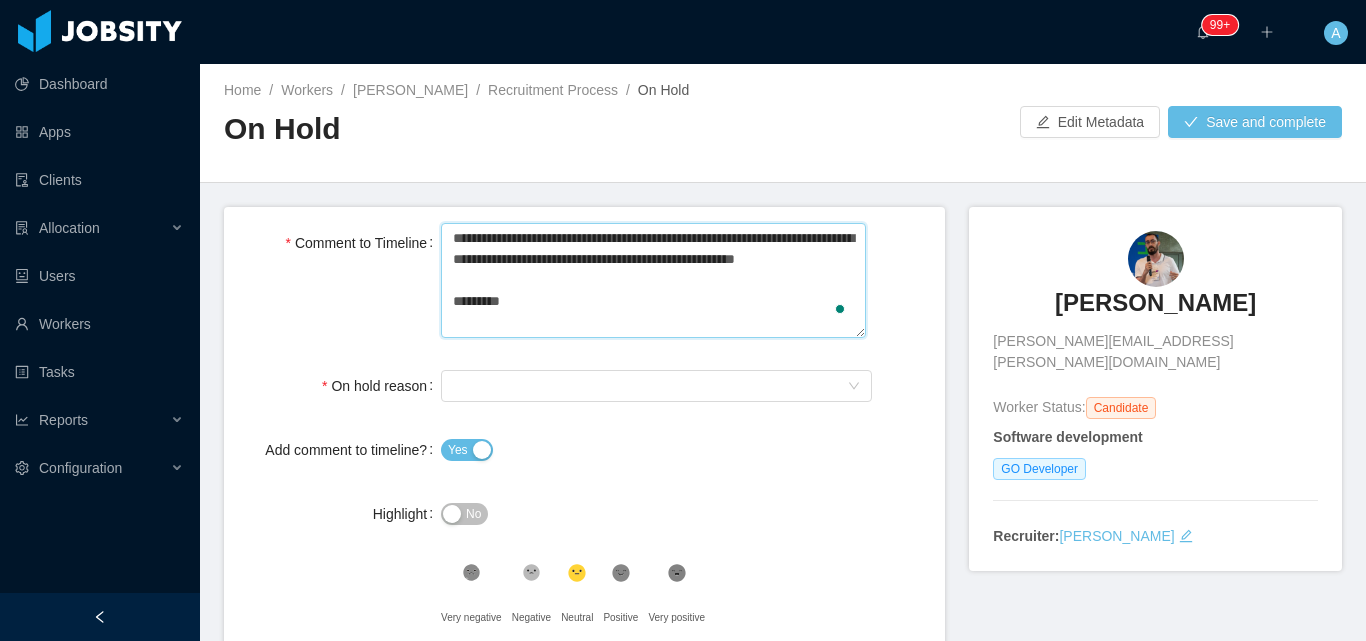 type 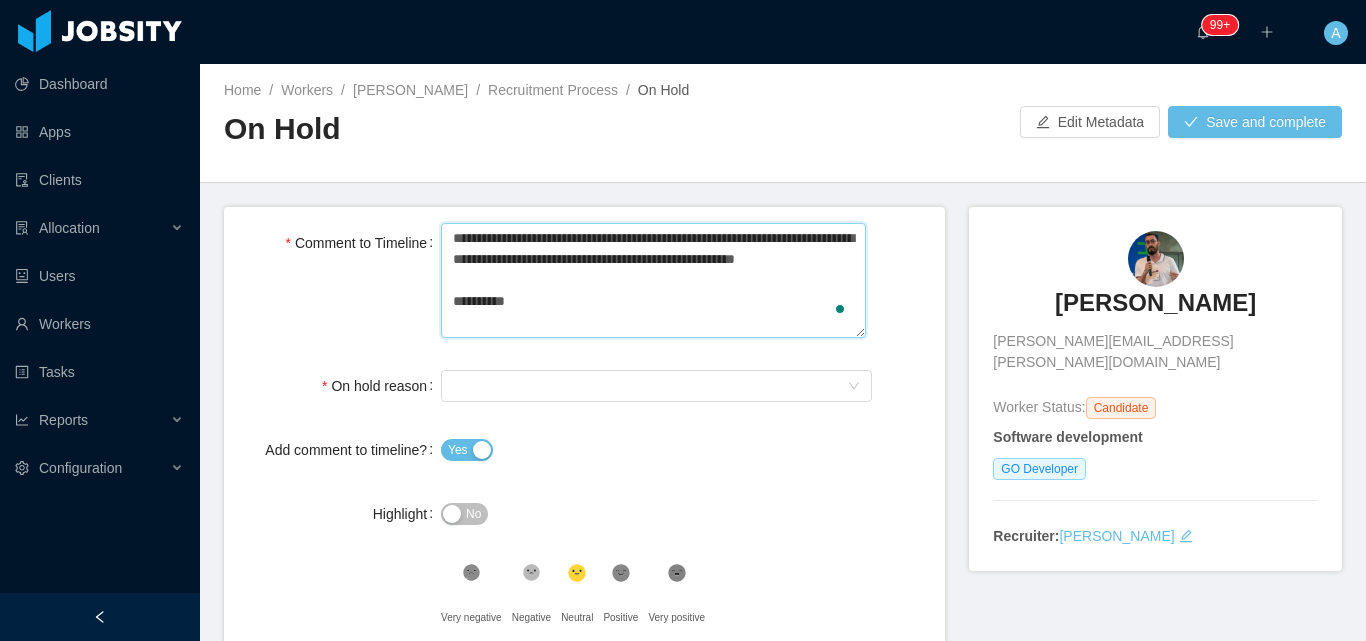 type on "**********" 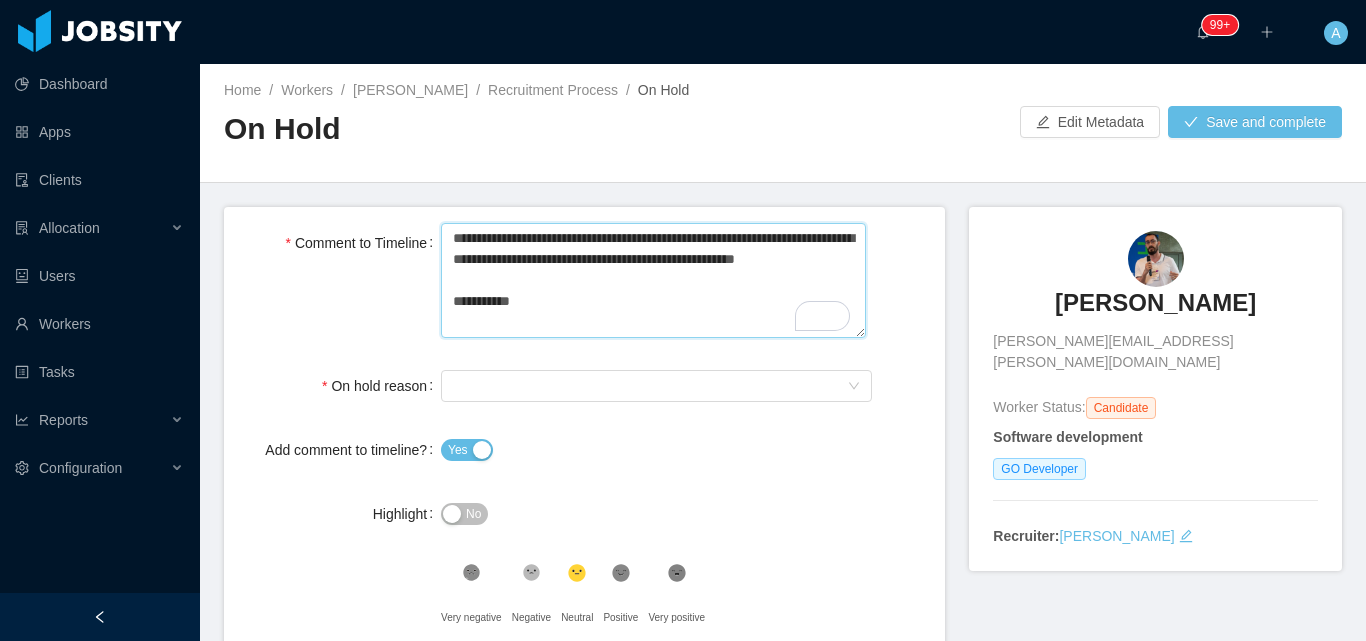 type 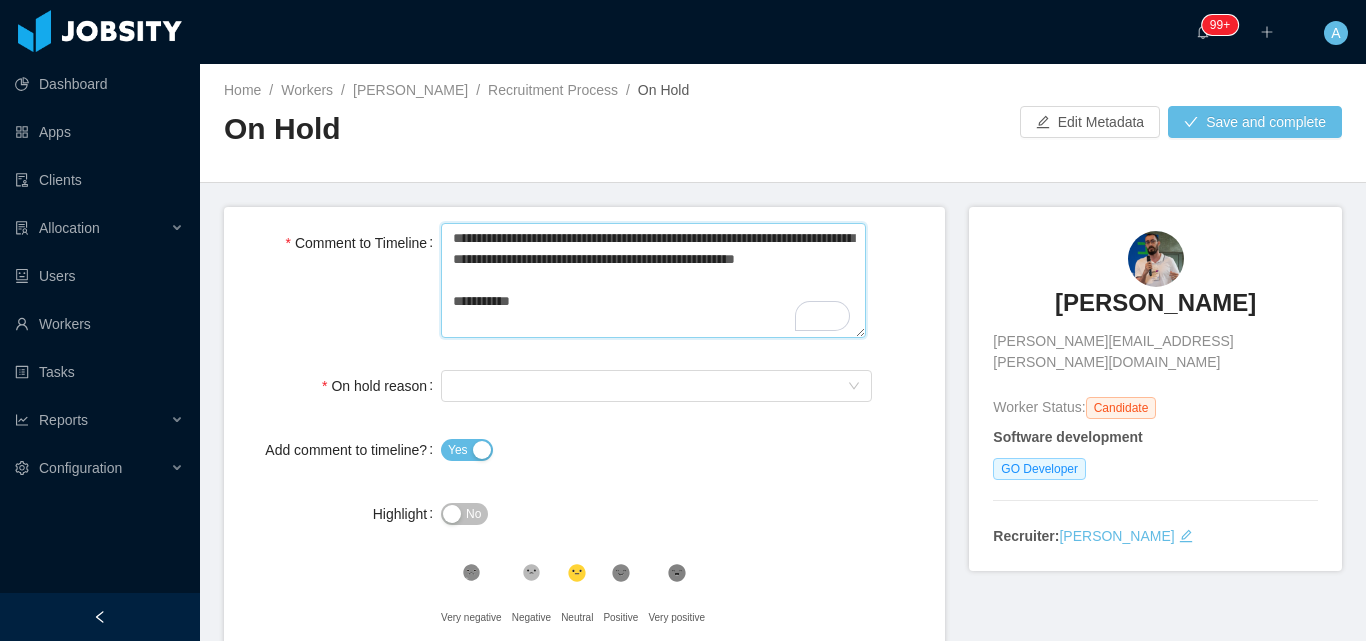 type on "**********" 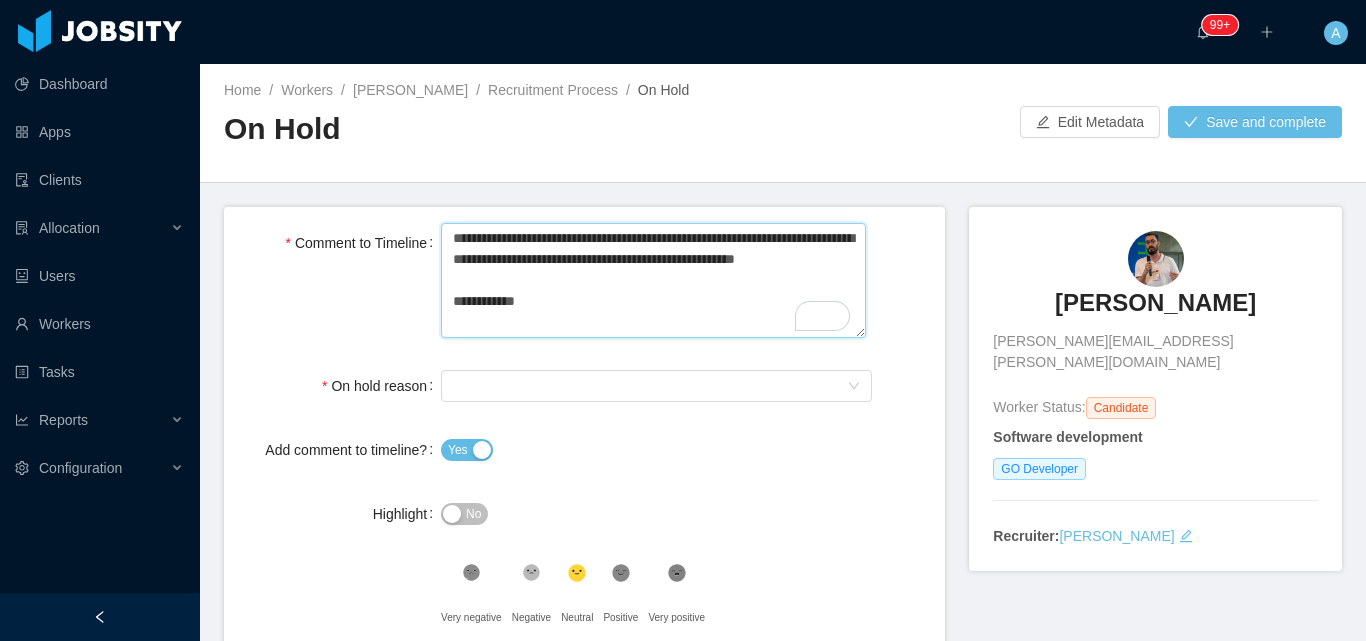 type 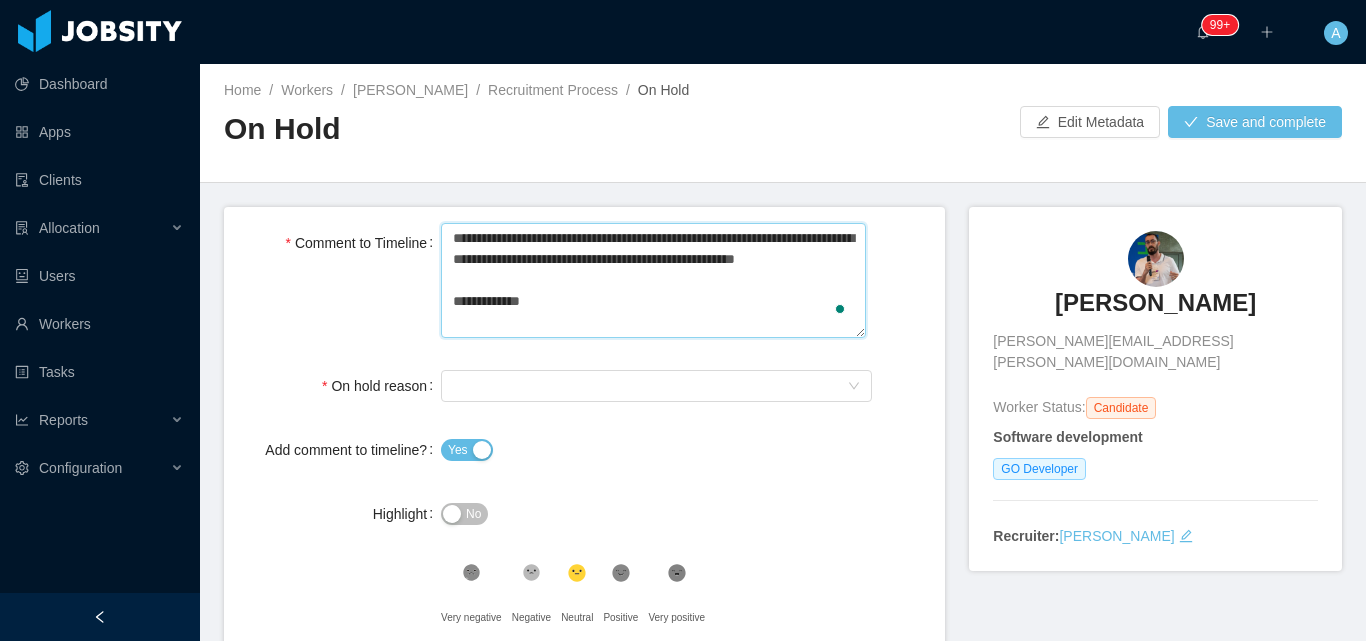 type 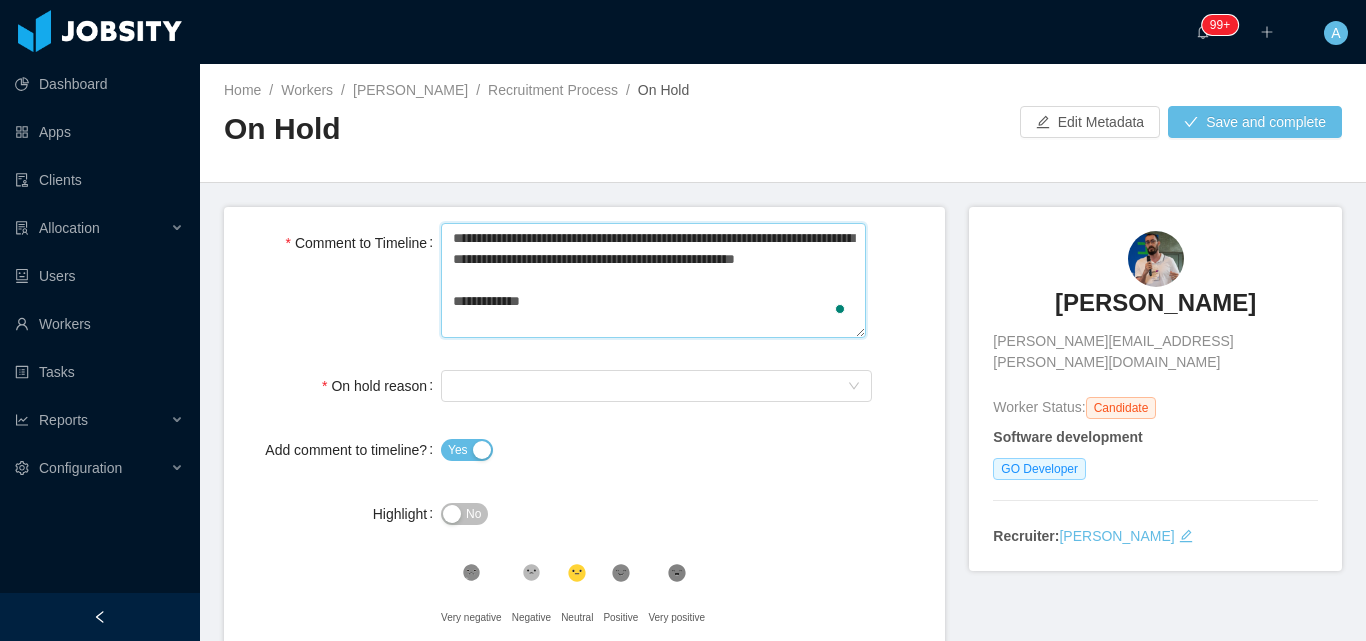 type on "**********" 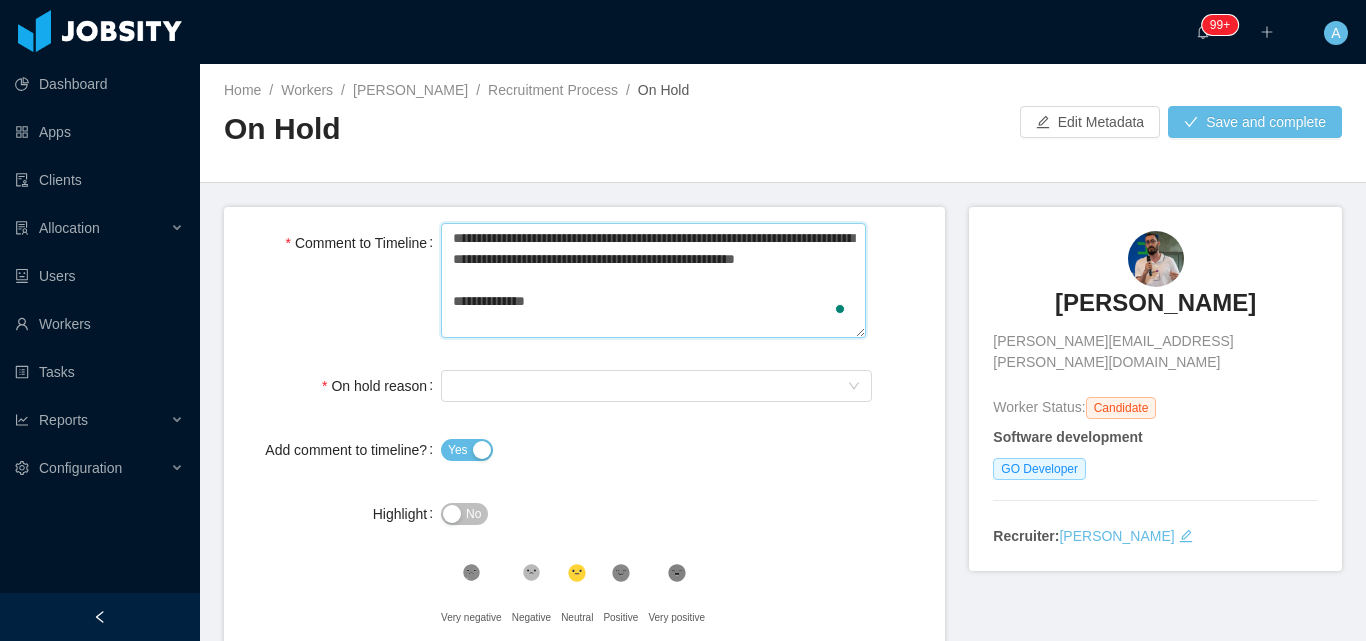 type 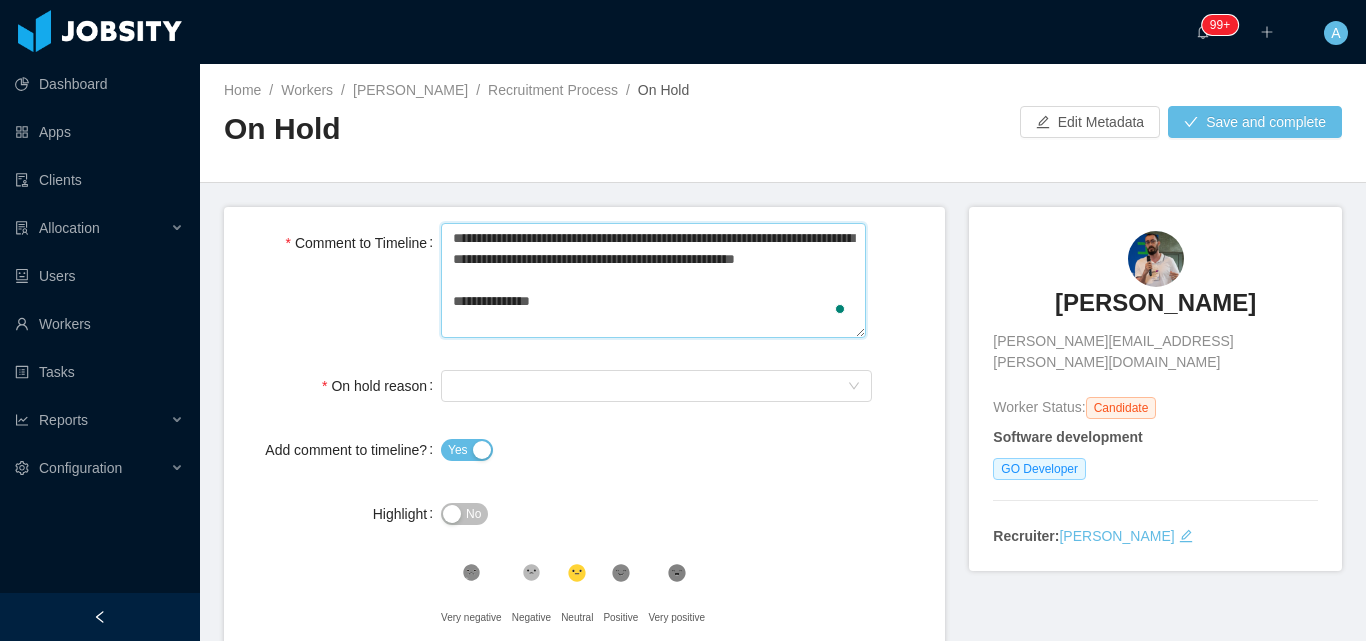 type 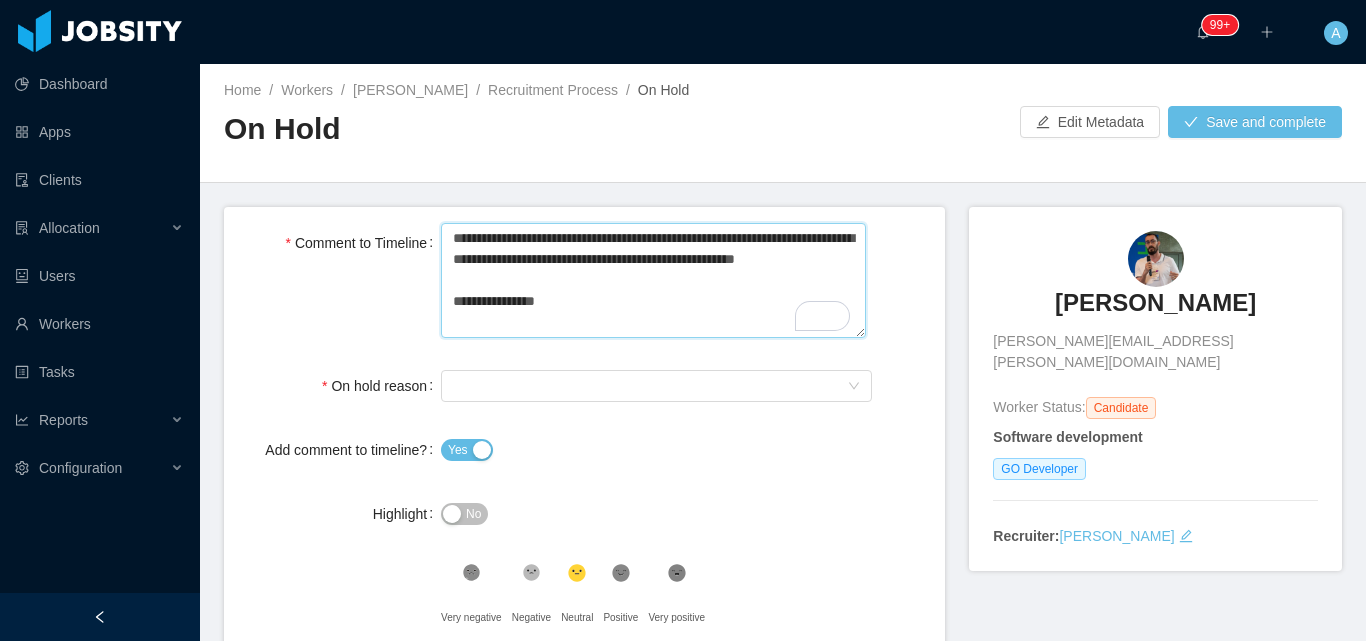 type on "**********" 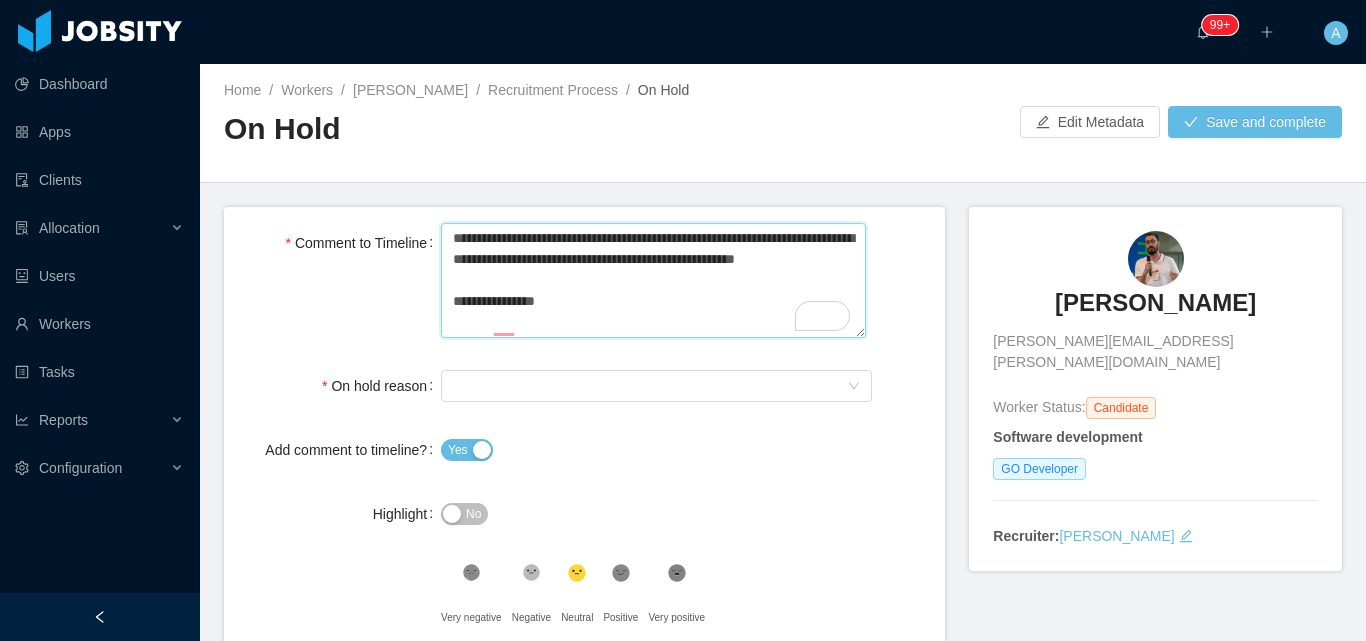 type 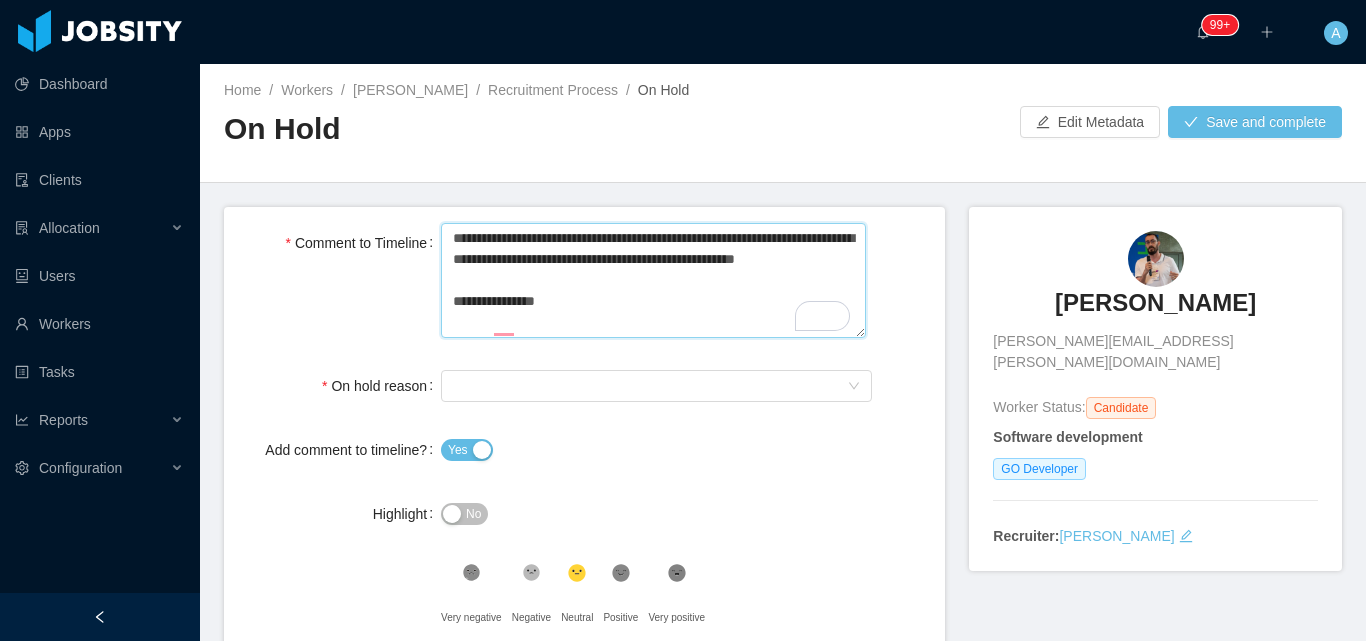 type on "**********" 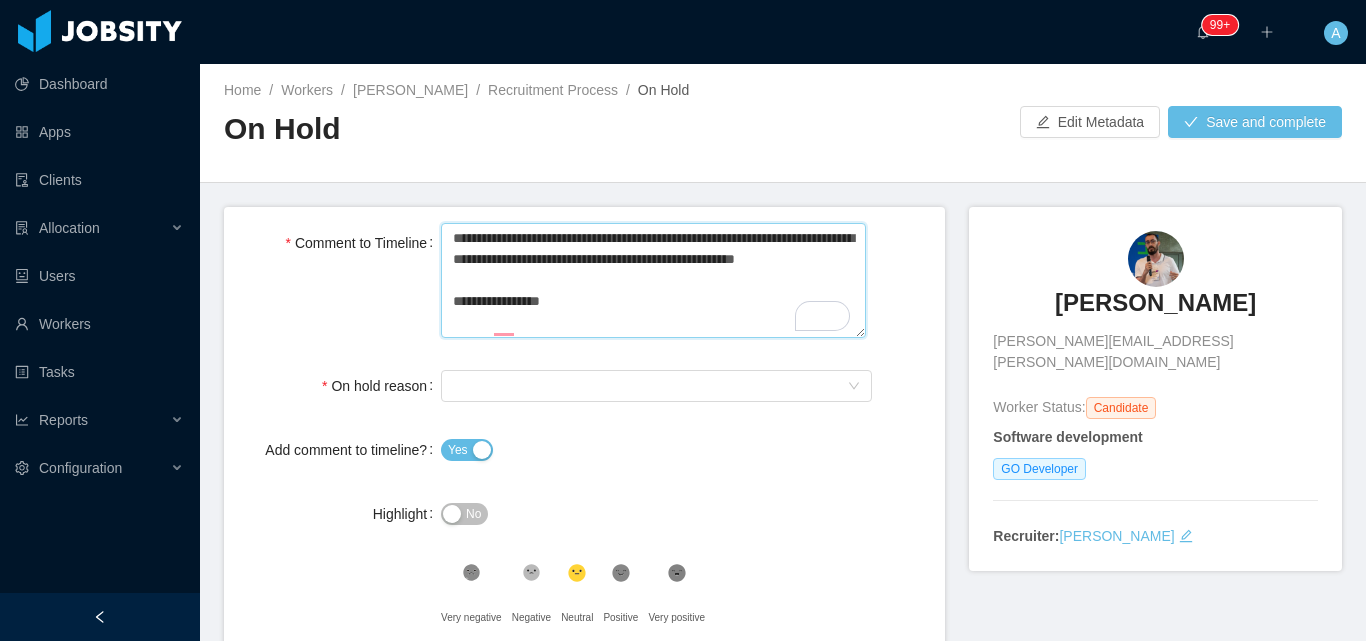 type 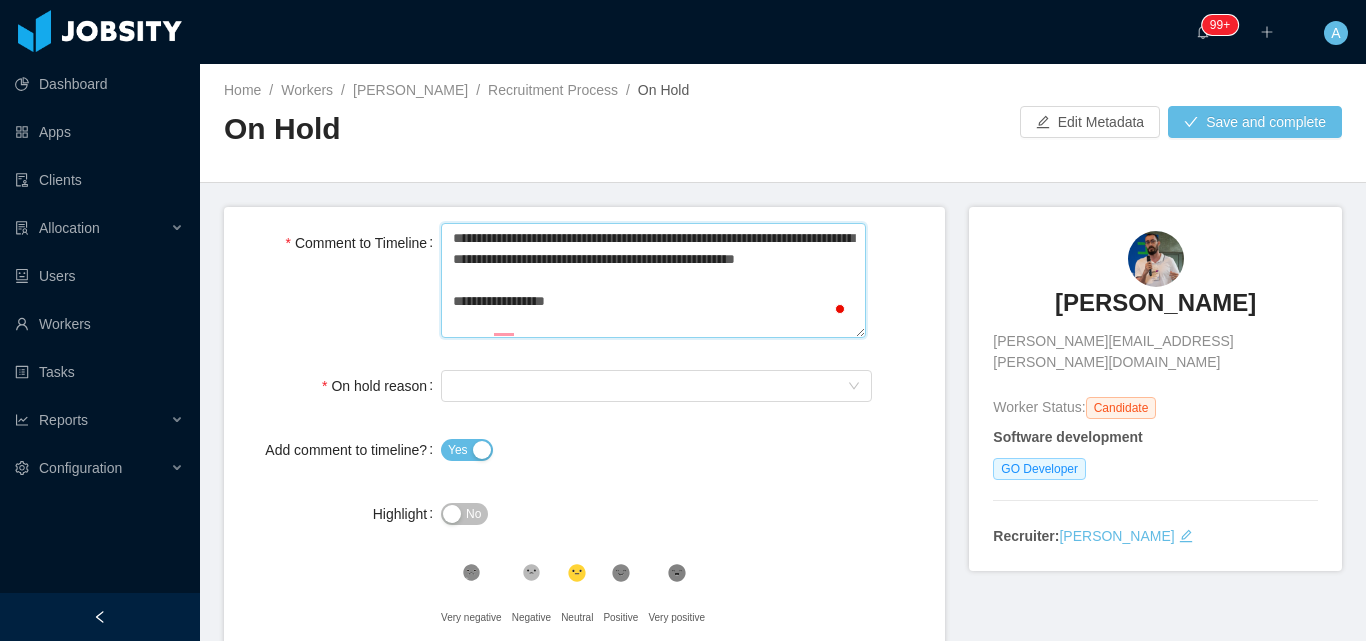 type 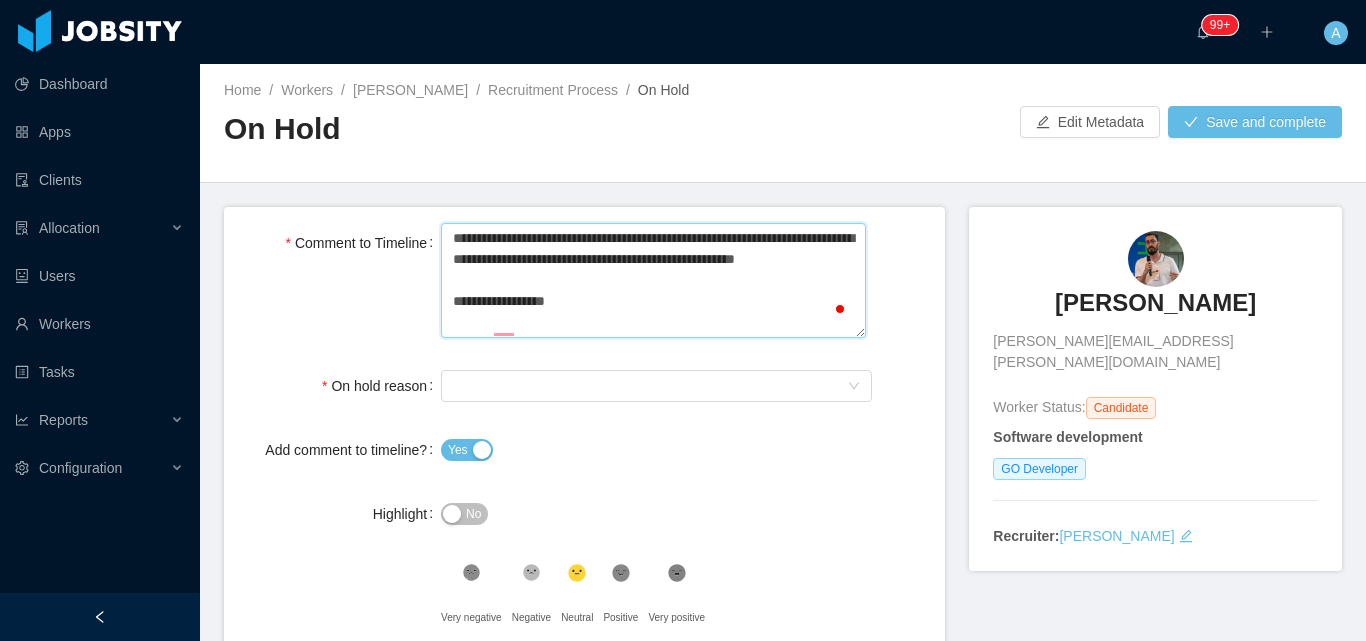 type on "**********" 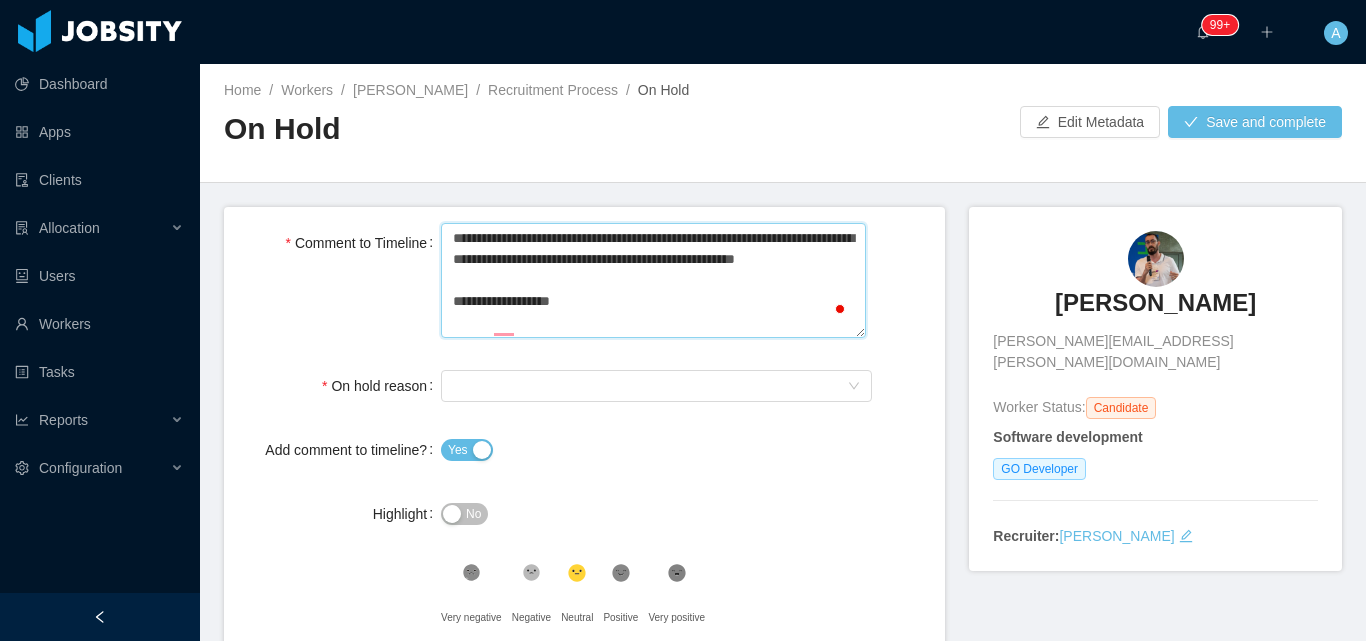 type 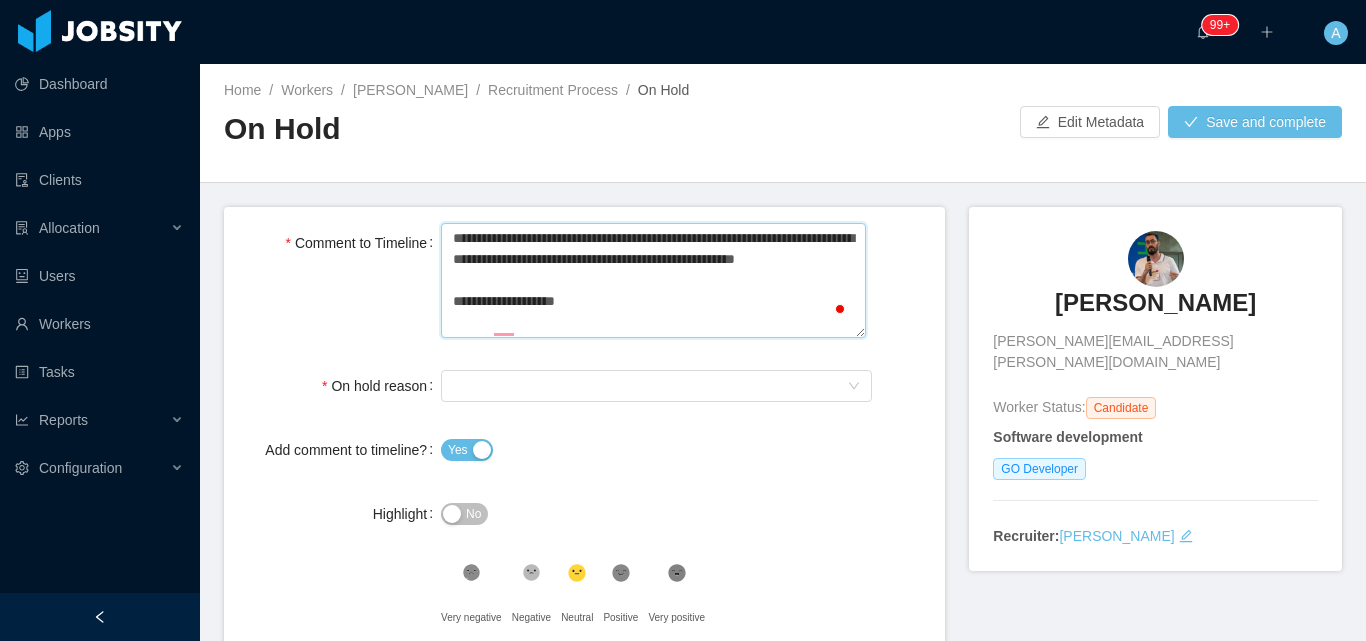 type 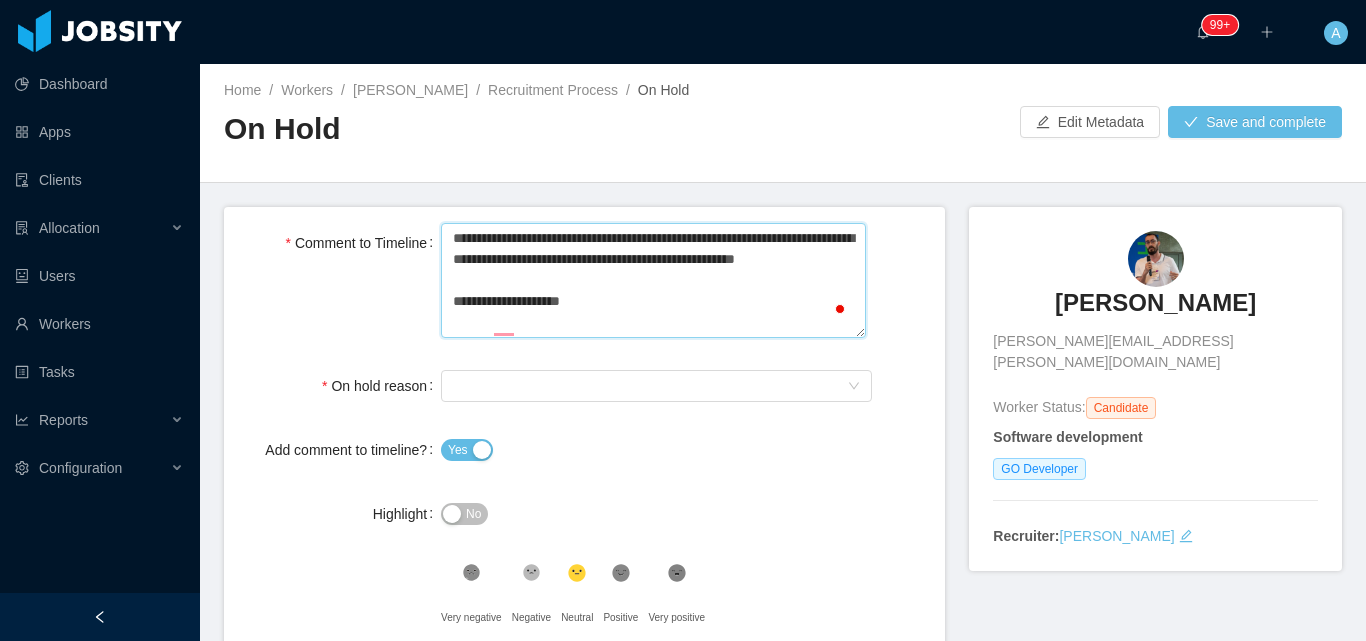 type 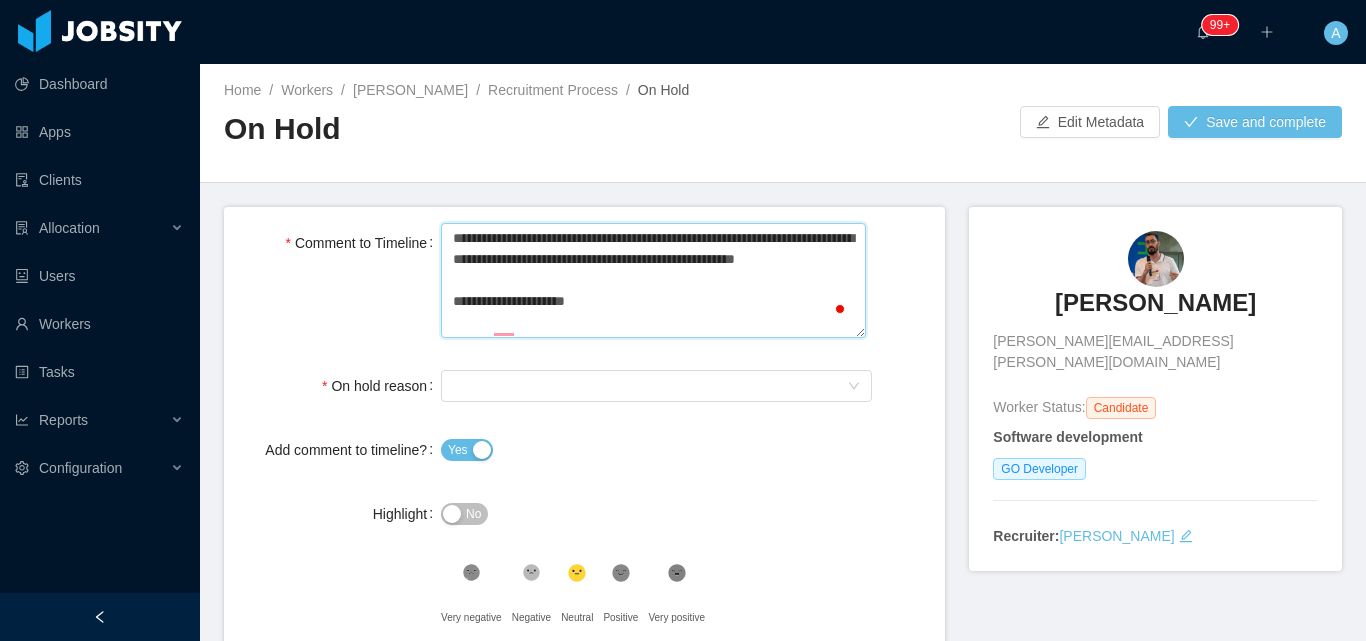type 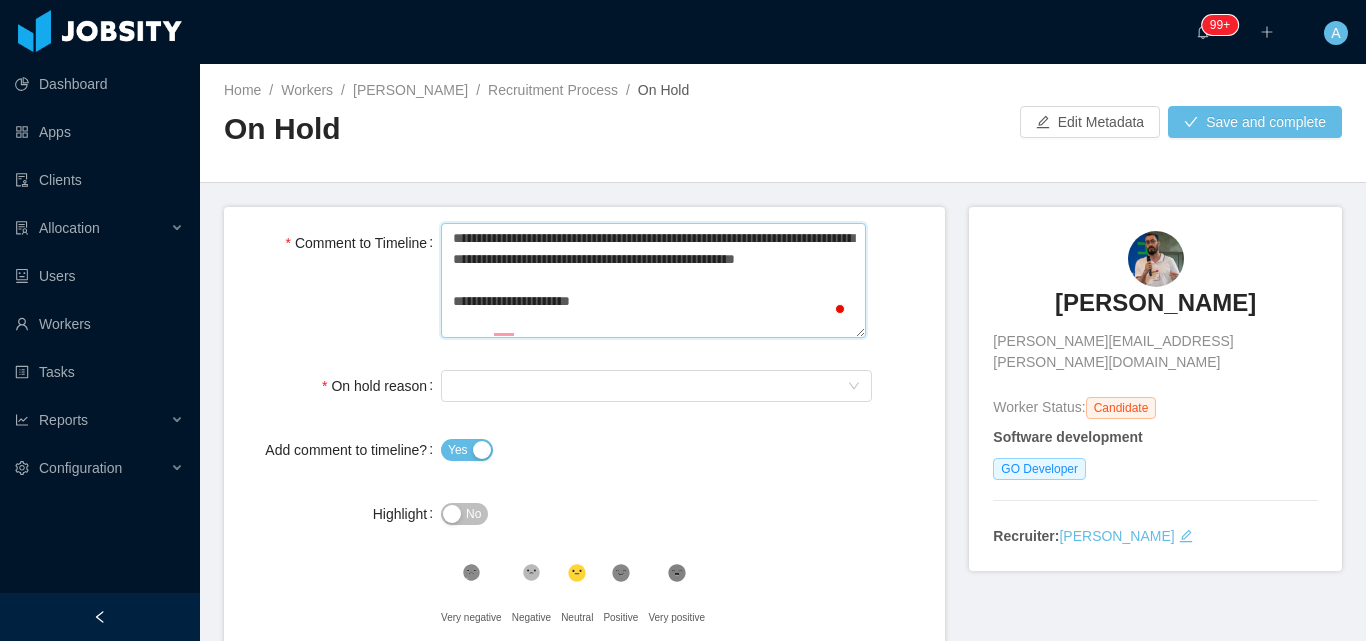 type 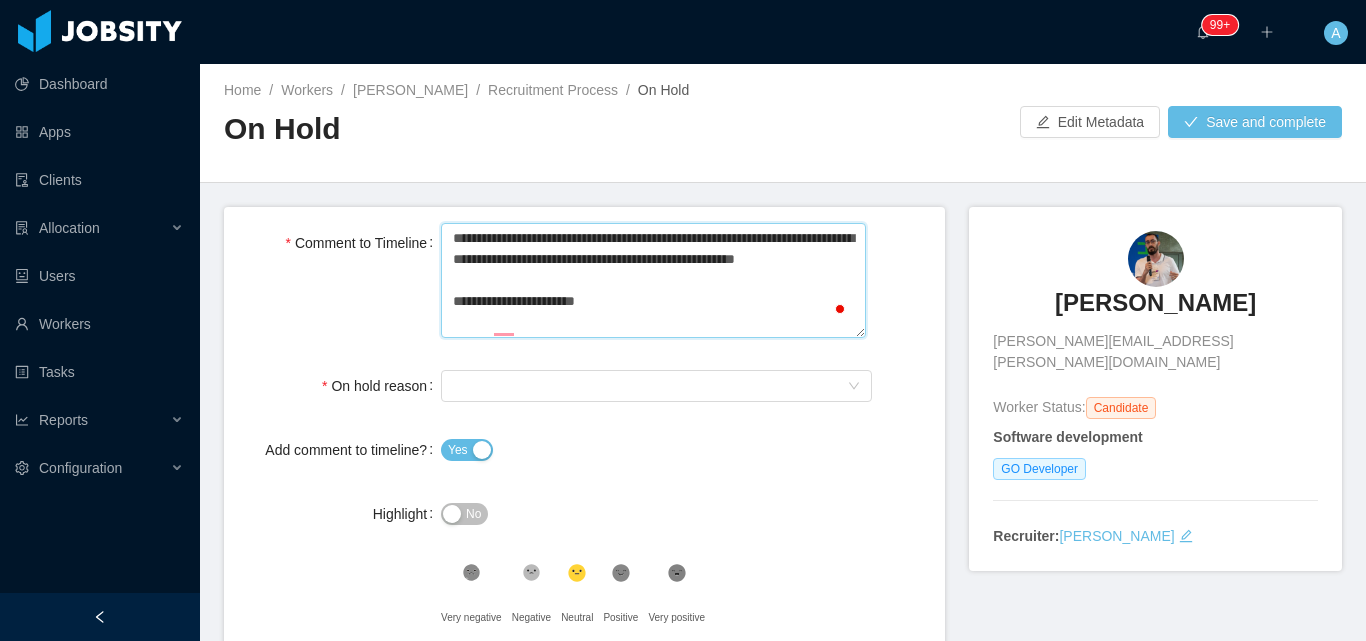 type 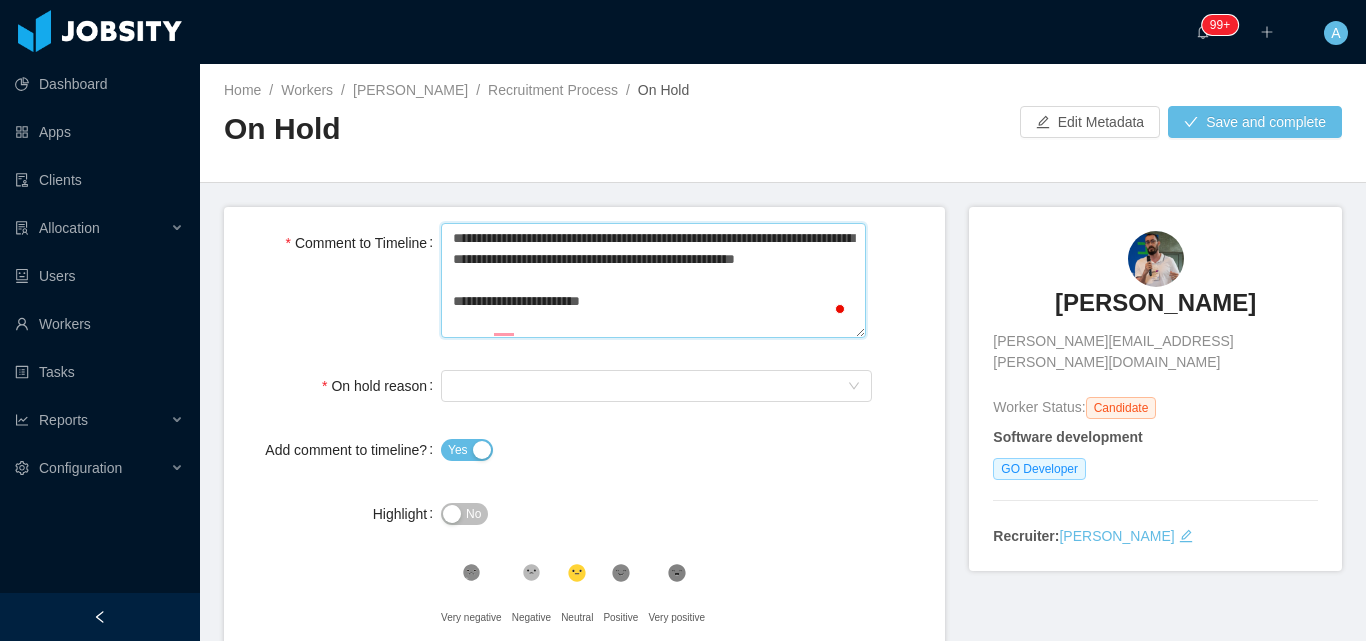 type 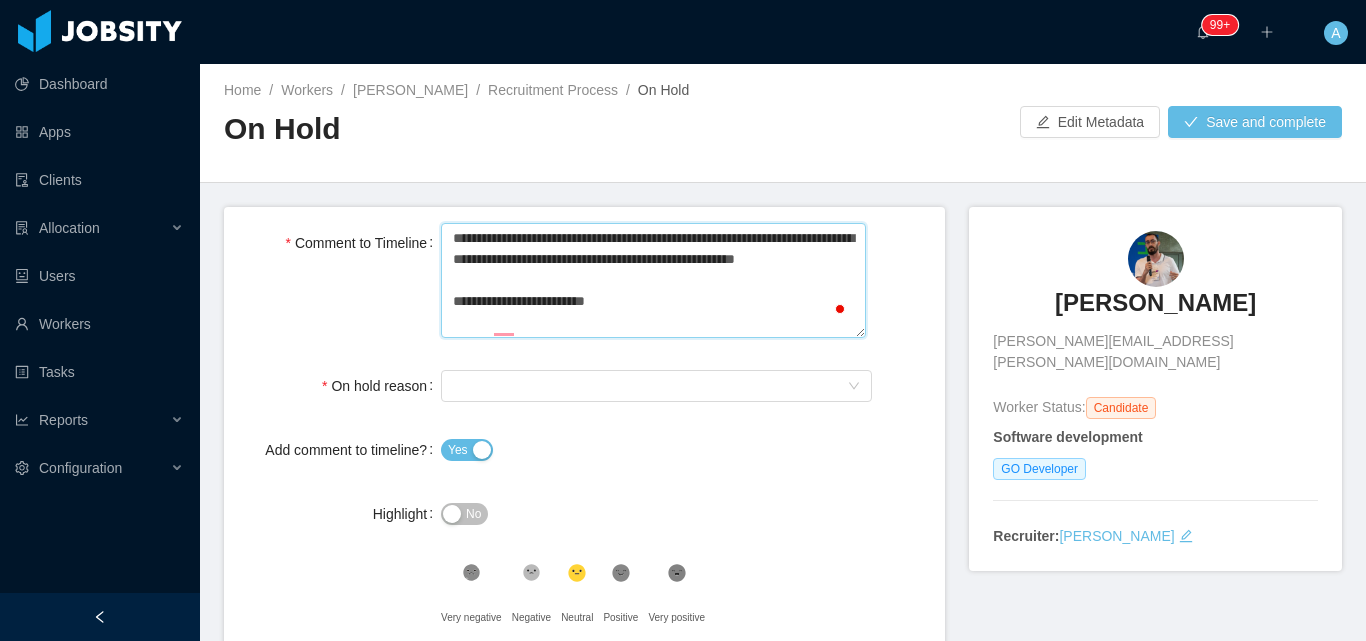type 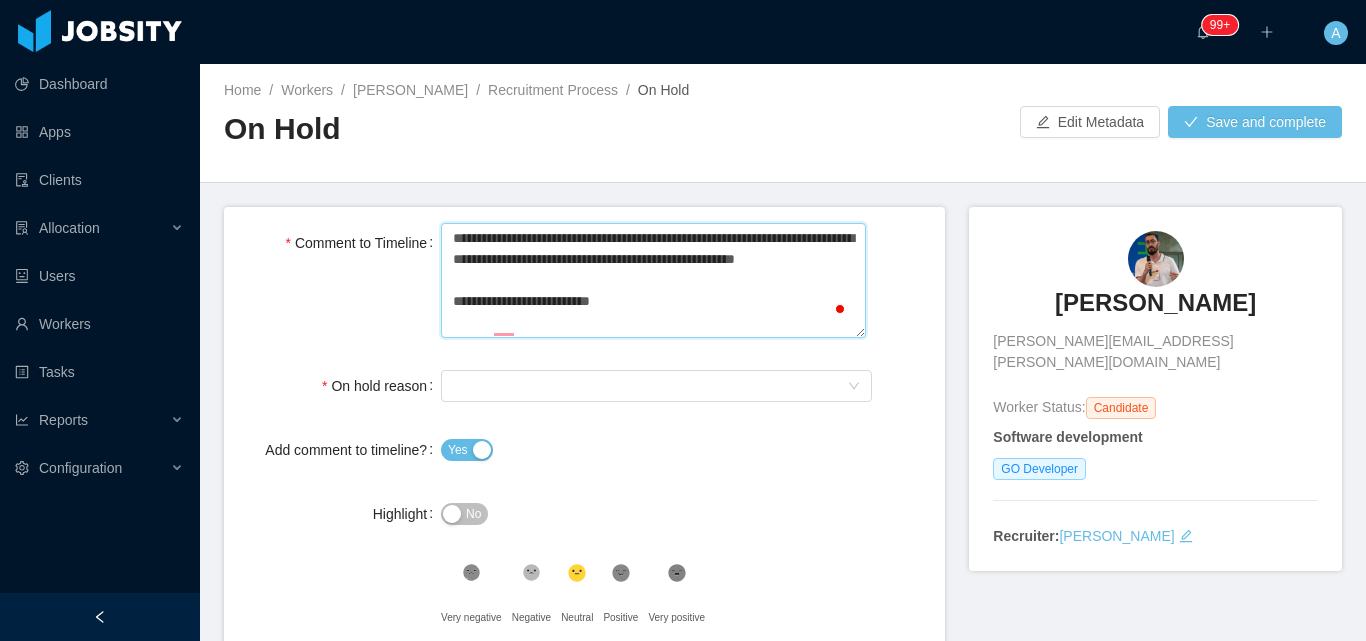 type 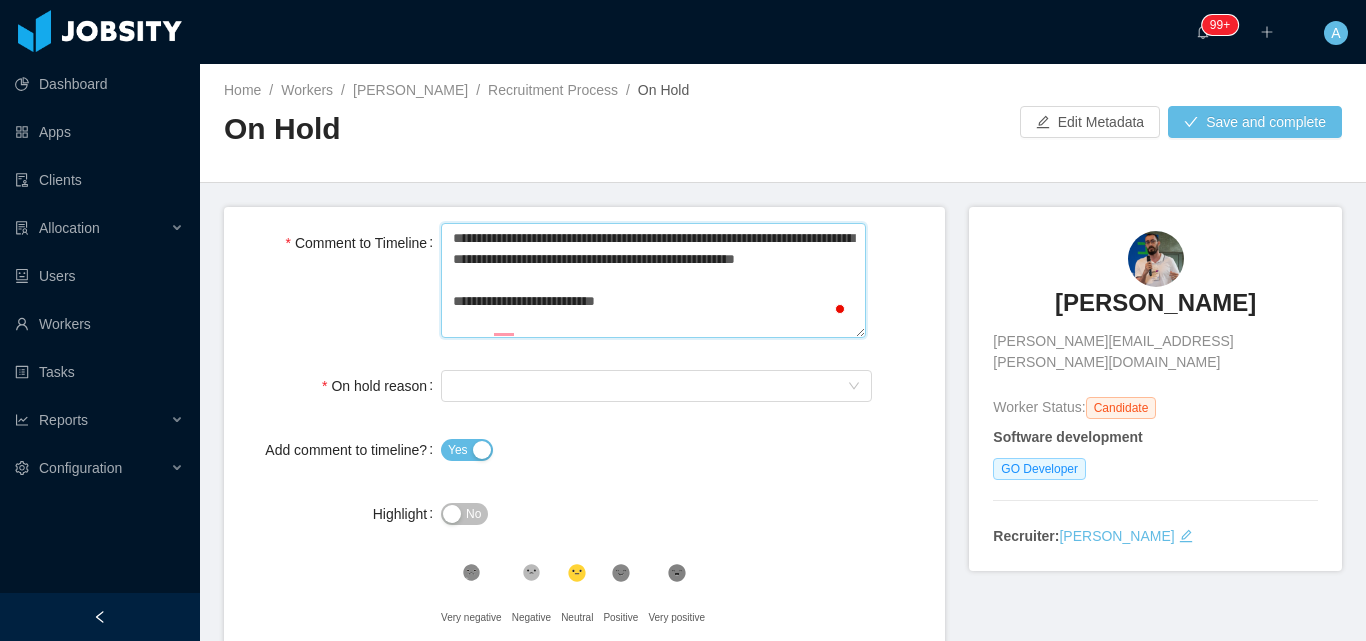 type 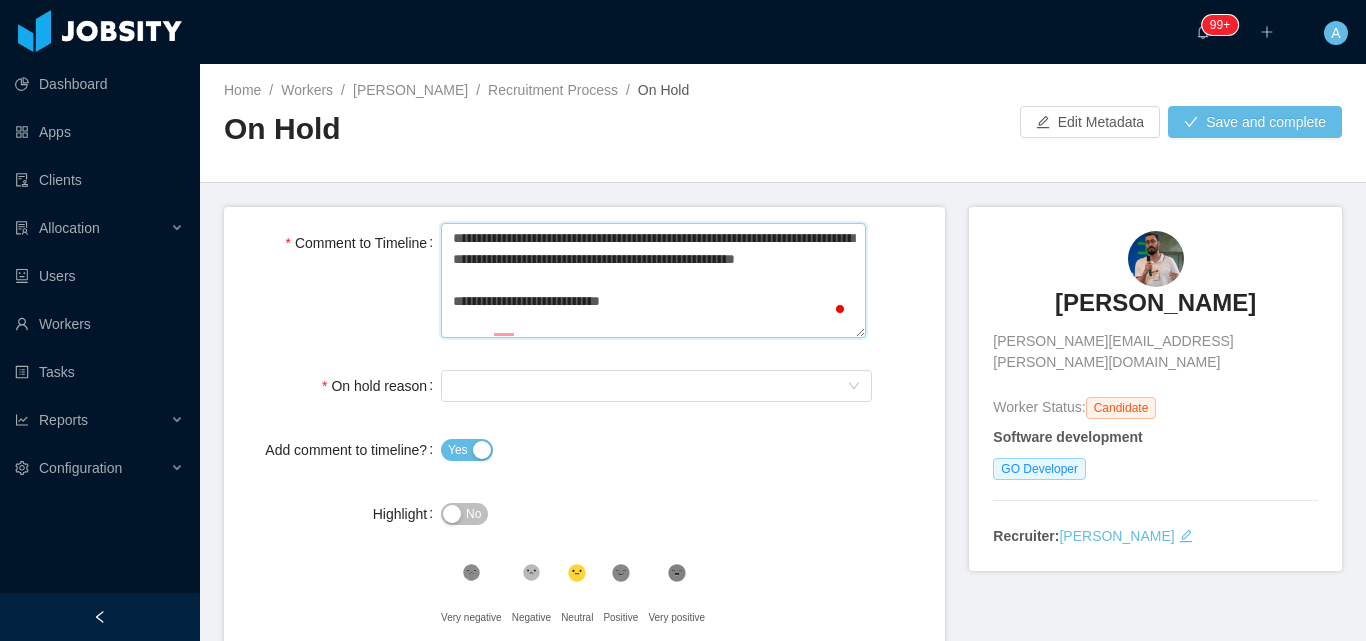 type 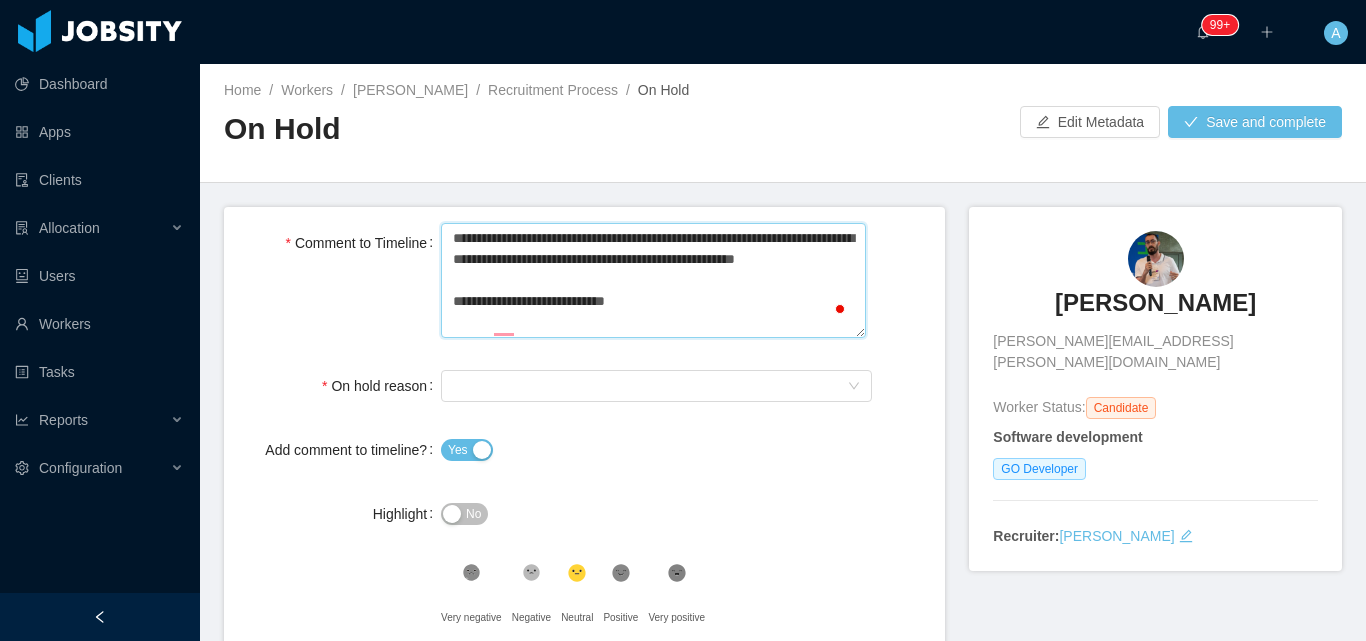 type 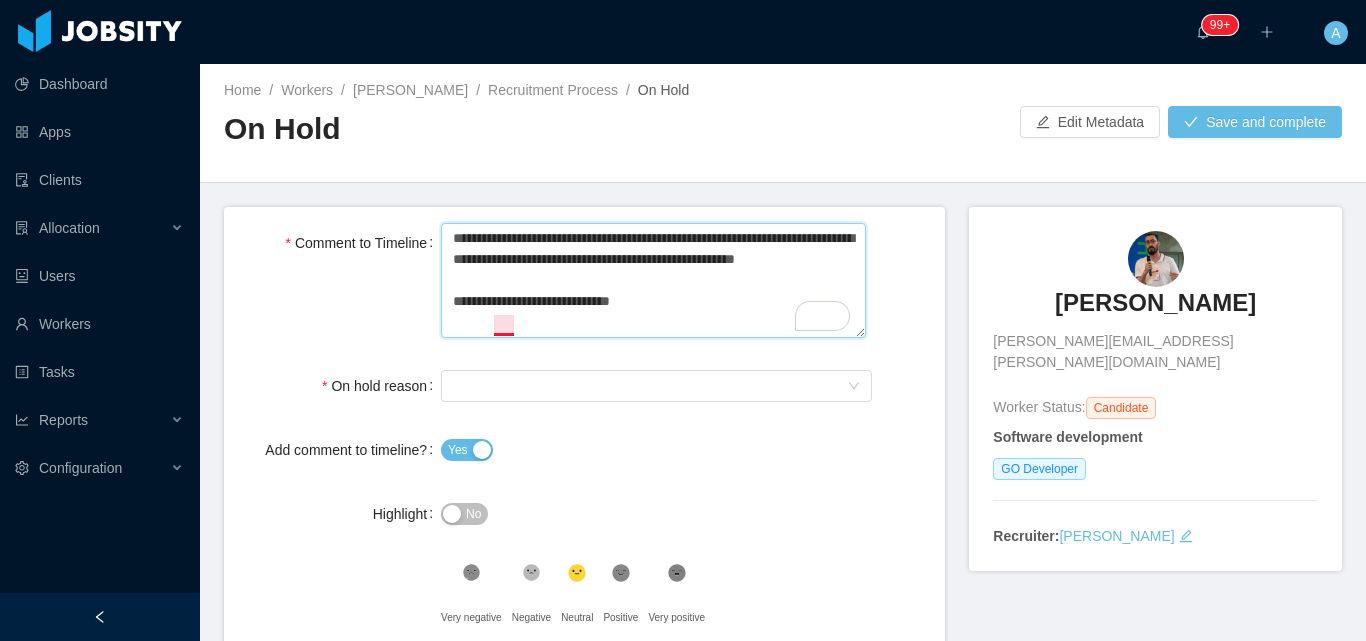 click on "**********" at bounding box center (653, 280) 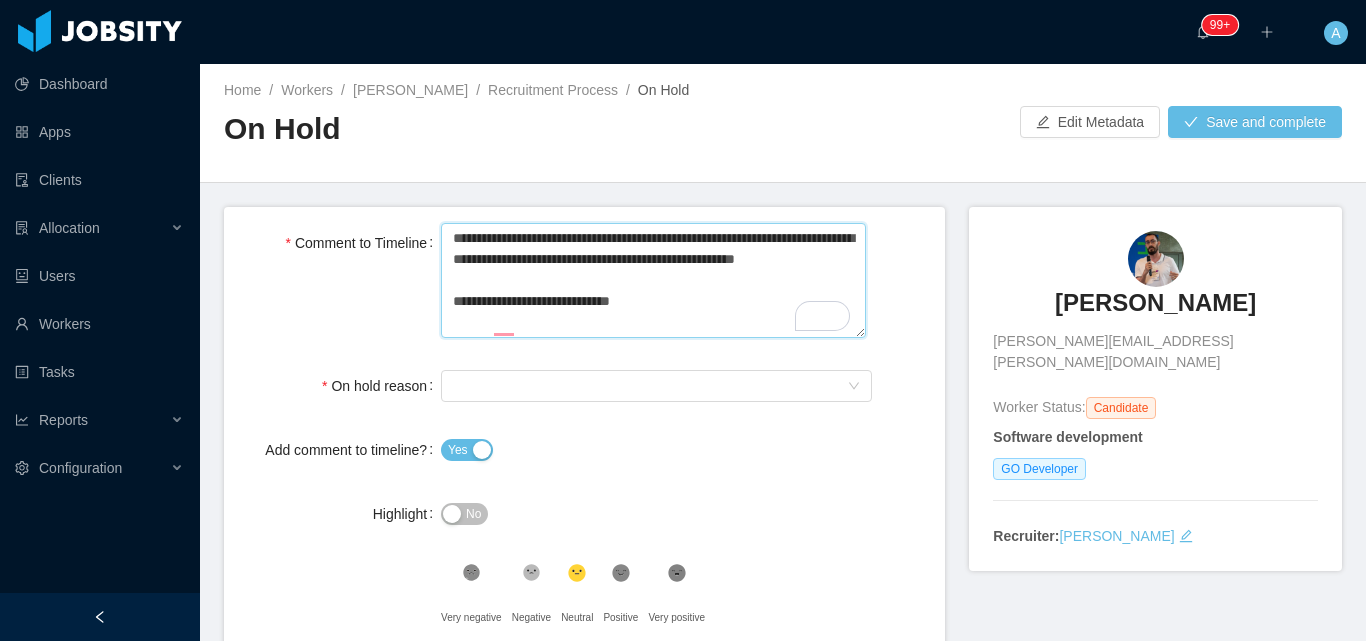 type on "**********" 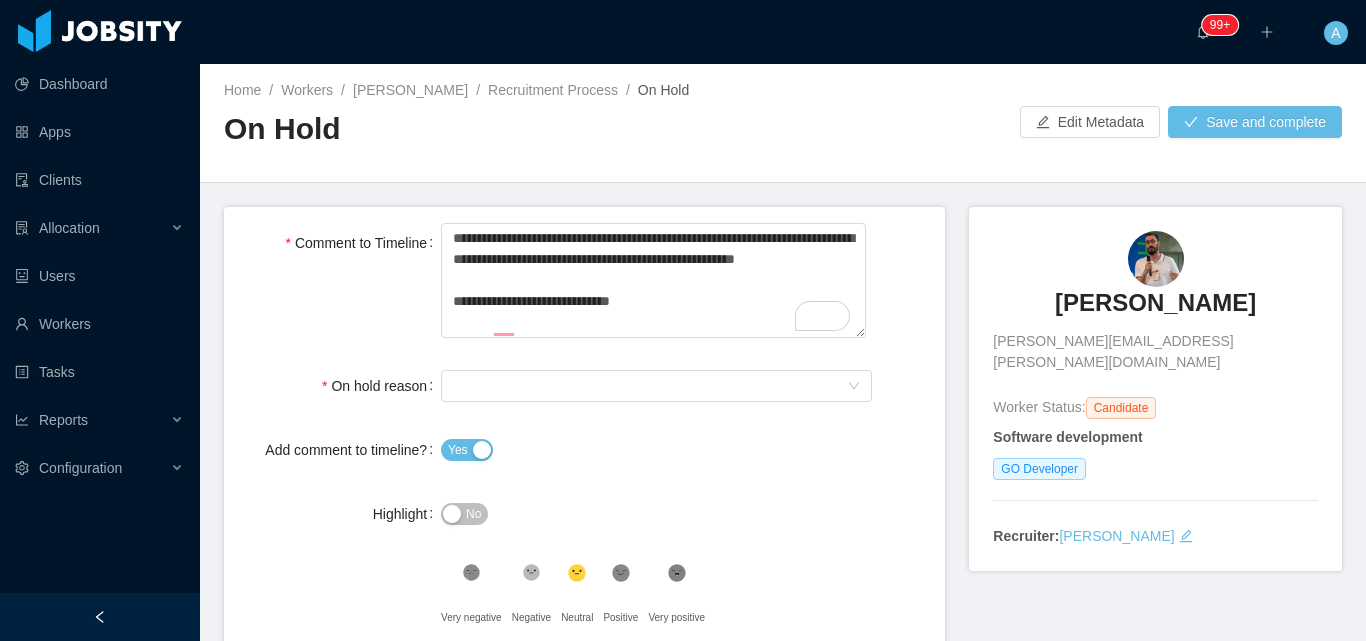 click on "Select On Hold reason" at bounding box center (656, 386) 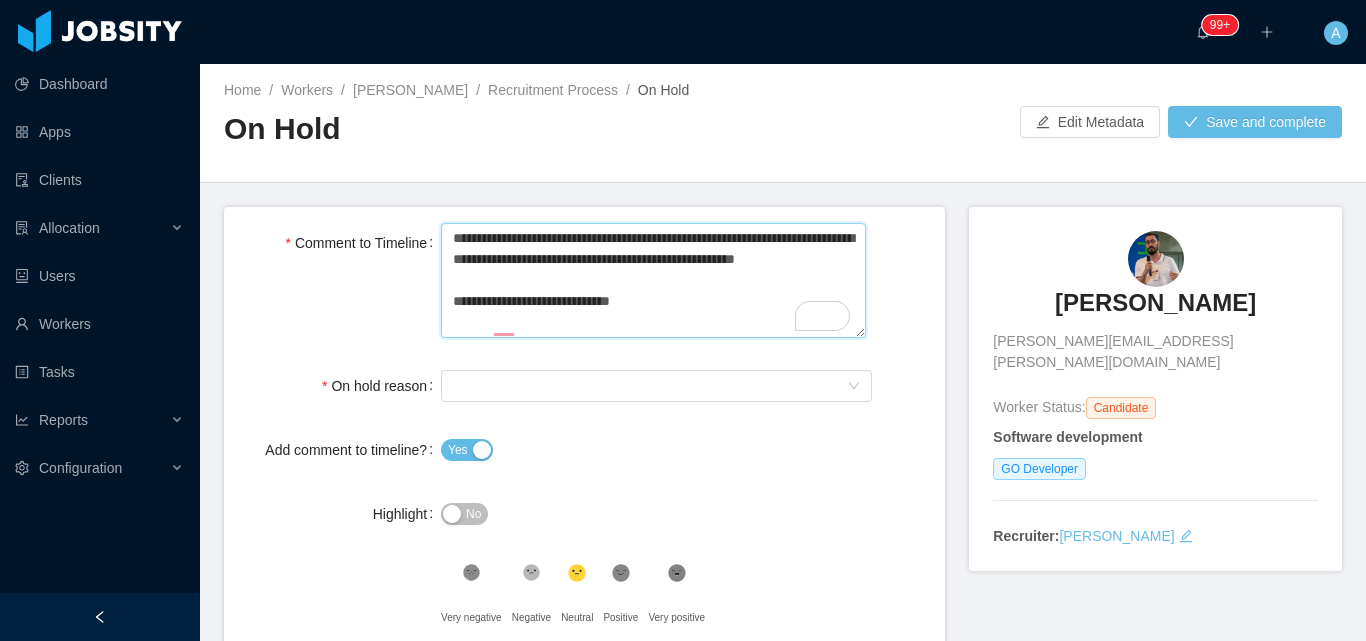 click on "**********" at bounding box center (653, 280) 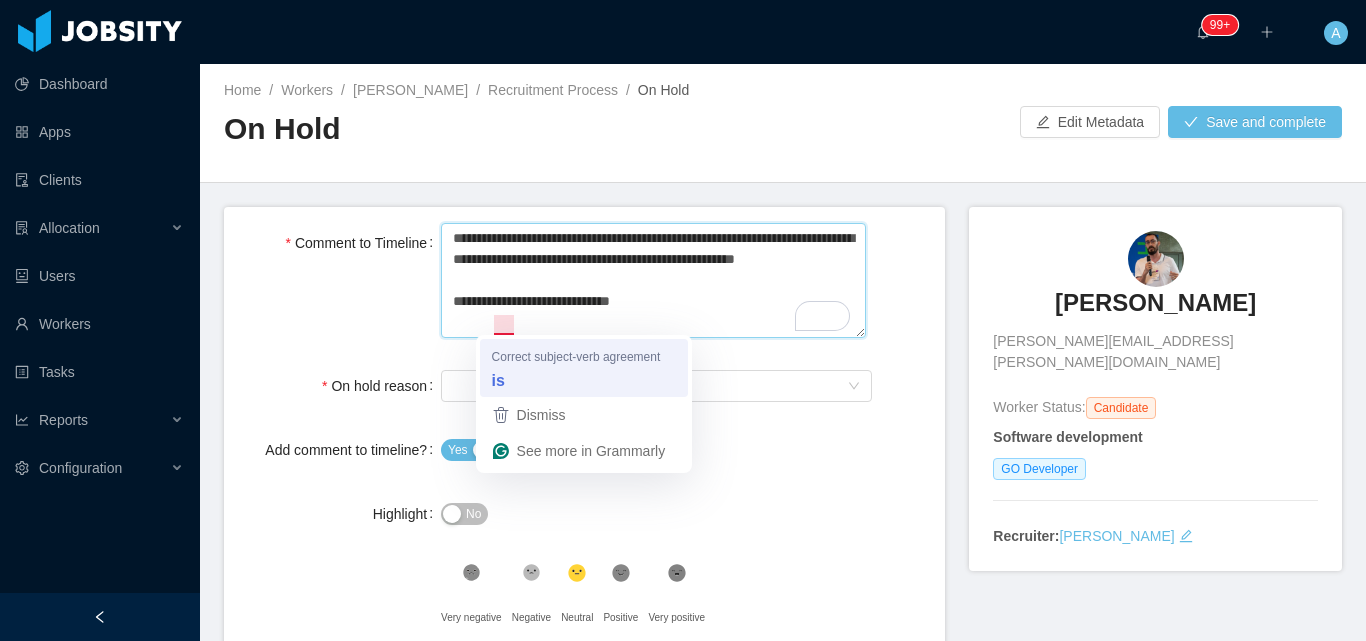 type 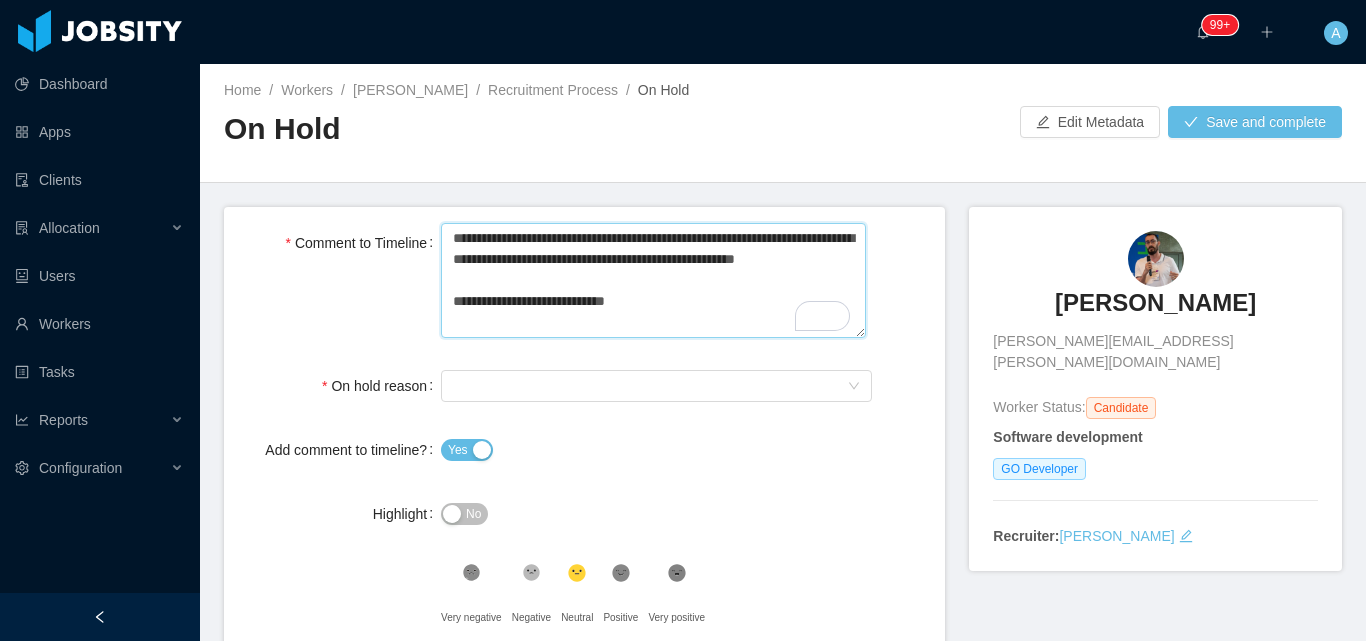 click on "**********" at bounding box center [653, 280] 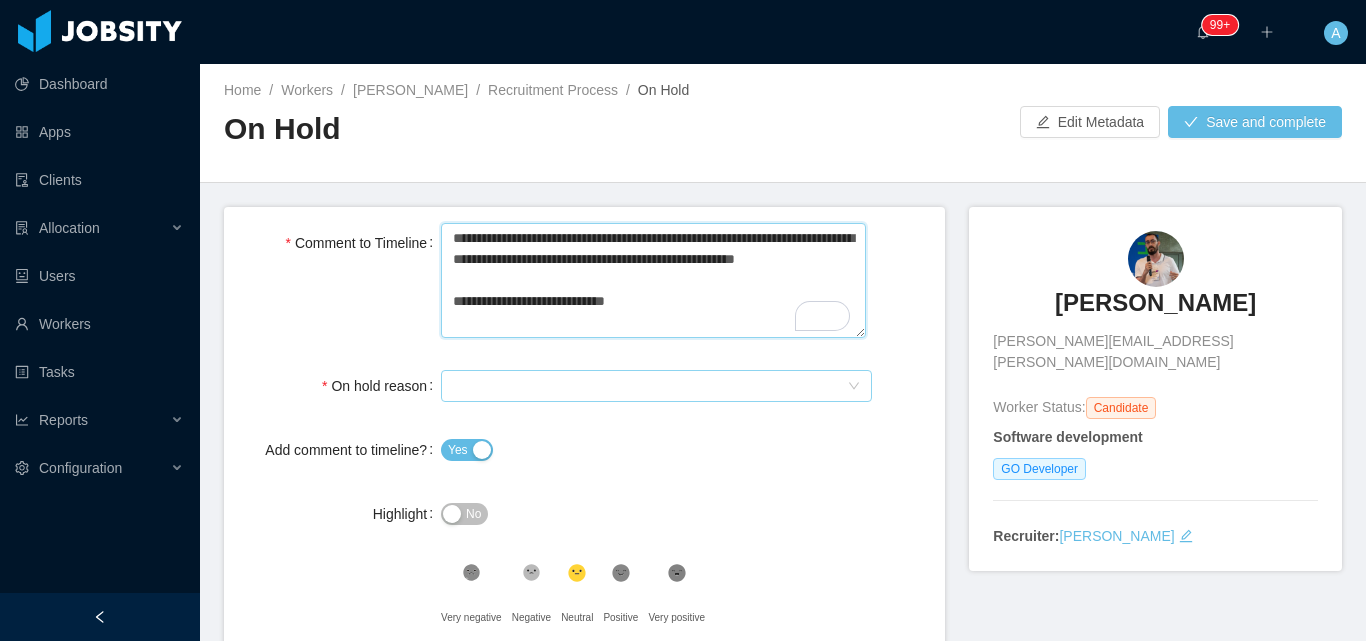 type on "**********" 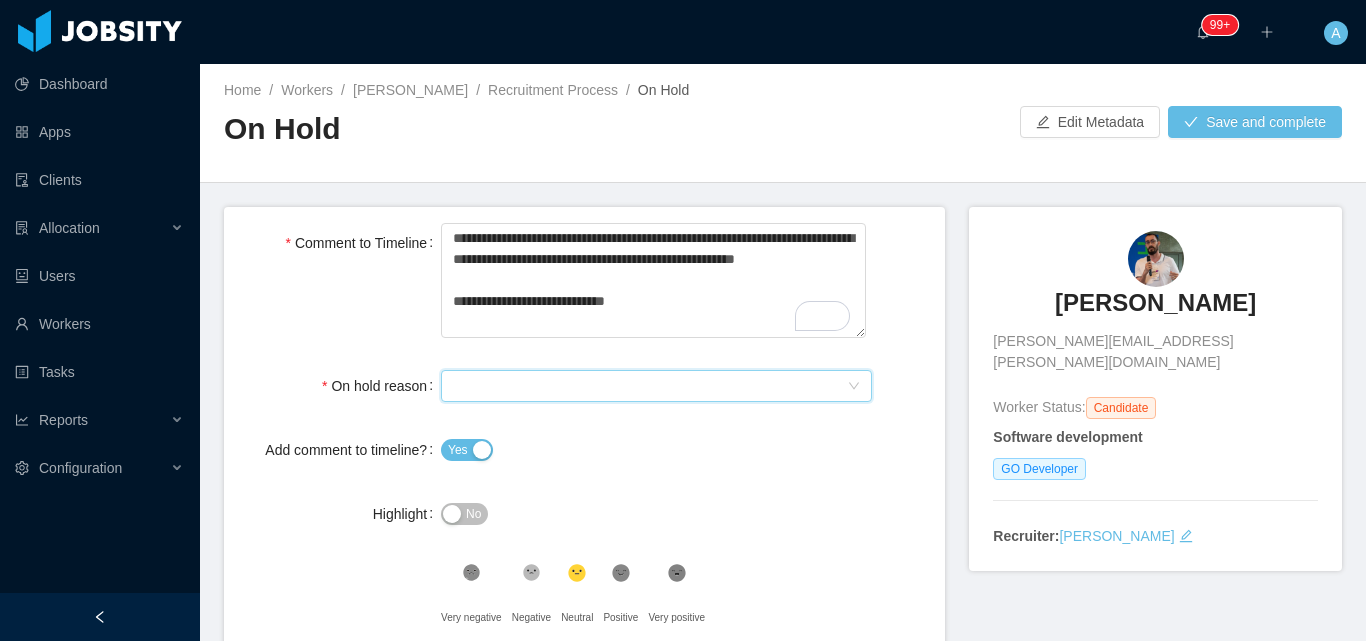 click on "Select On Hold reason" at bounding box center [650, 386] 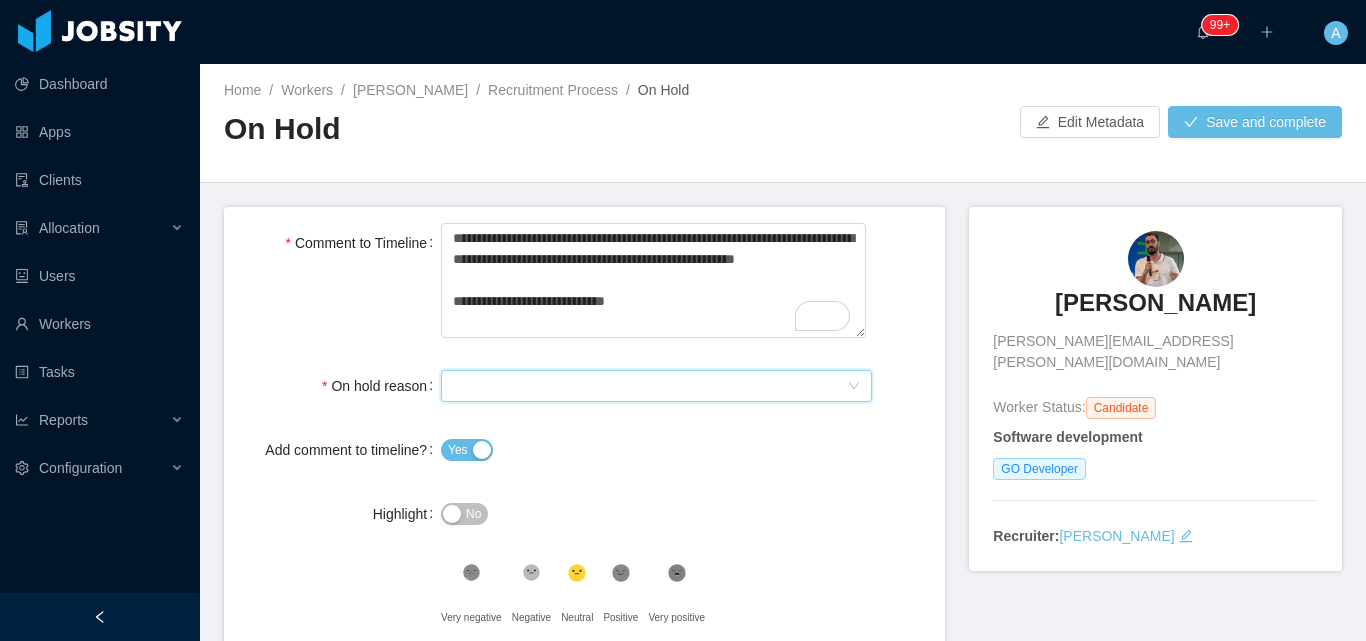 click on "Select On Hold reason" at bounding box center [650, 386] 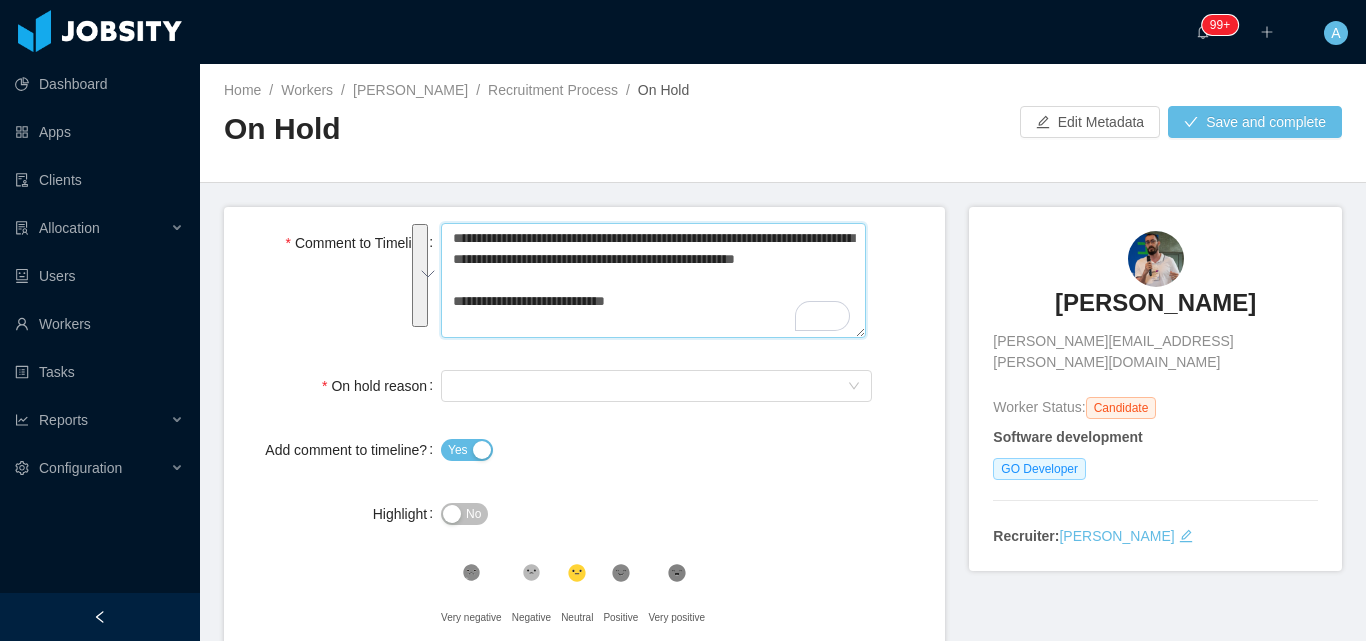 drag, startPoint x: 665, startPoint y: 321, endPoint x: 439, endPoint y: 225, distance: 245.5443 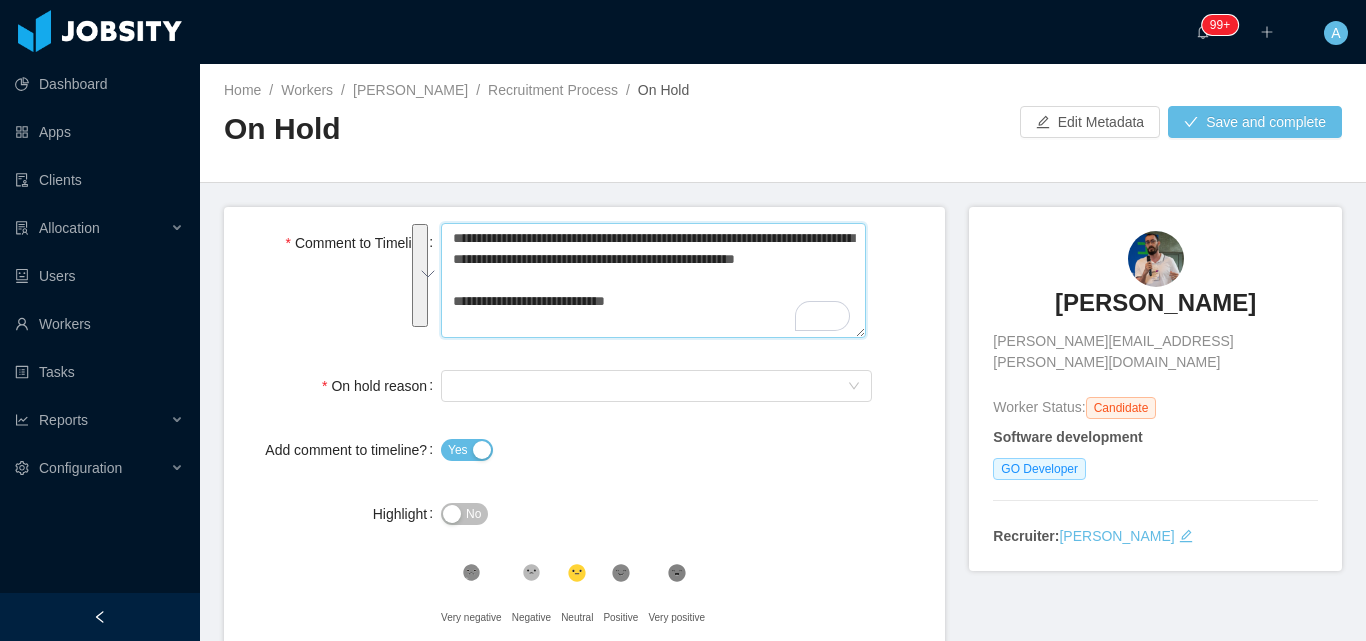 click on "**********" at bounding box center [653, 280] 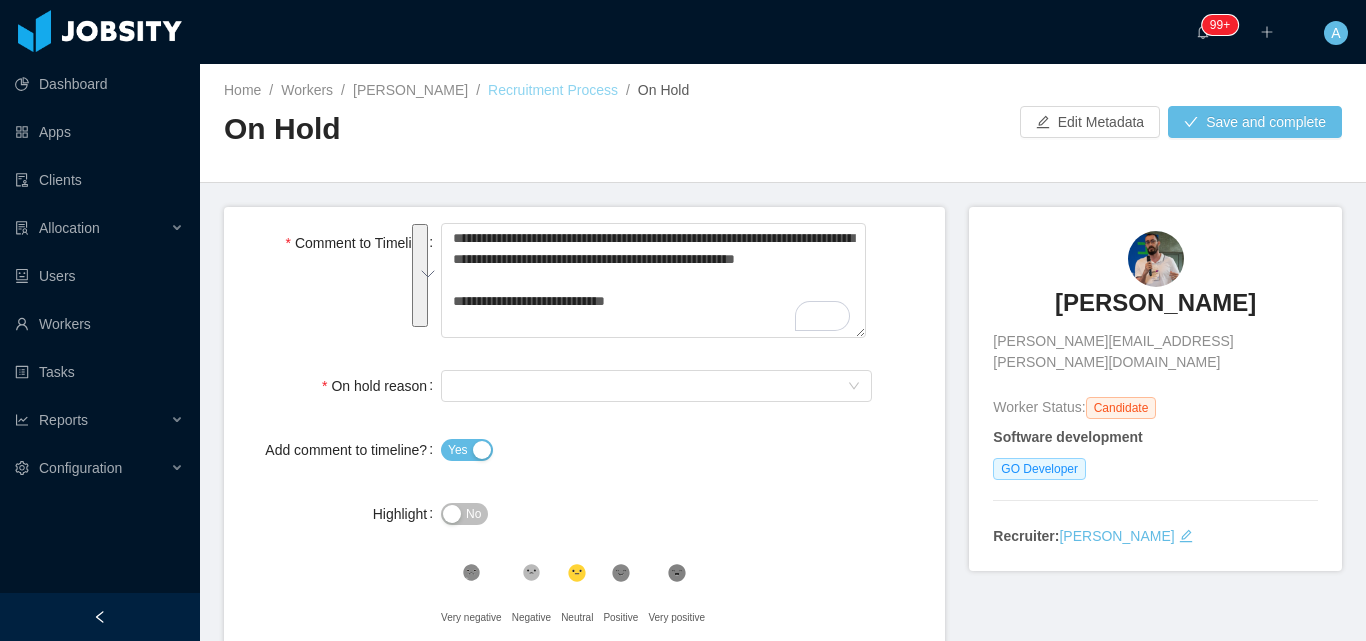 click on "Recruitment Process" at bounding box center [553, 90] 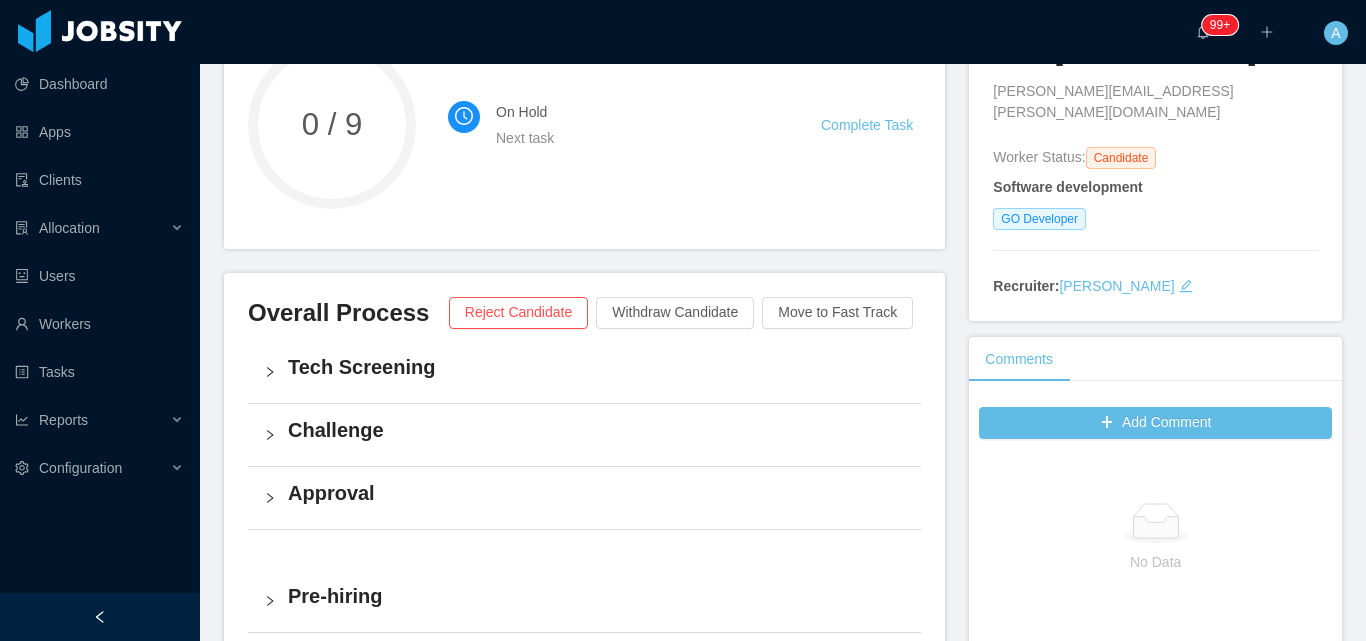 scroll, scrollTop: 200, scrollLeft: 0, axis: vertical 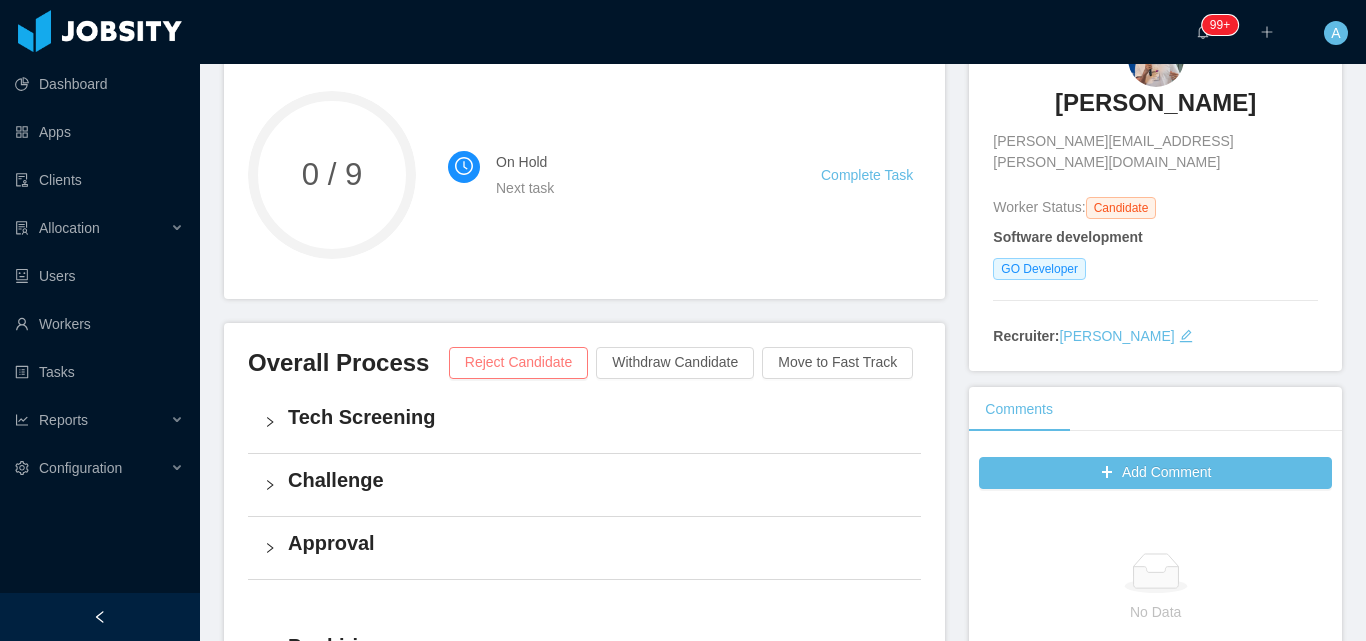 click on "Reject Candidate" at bounding box center [518, 363] 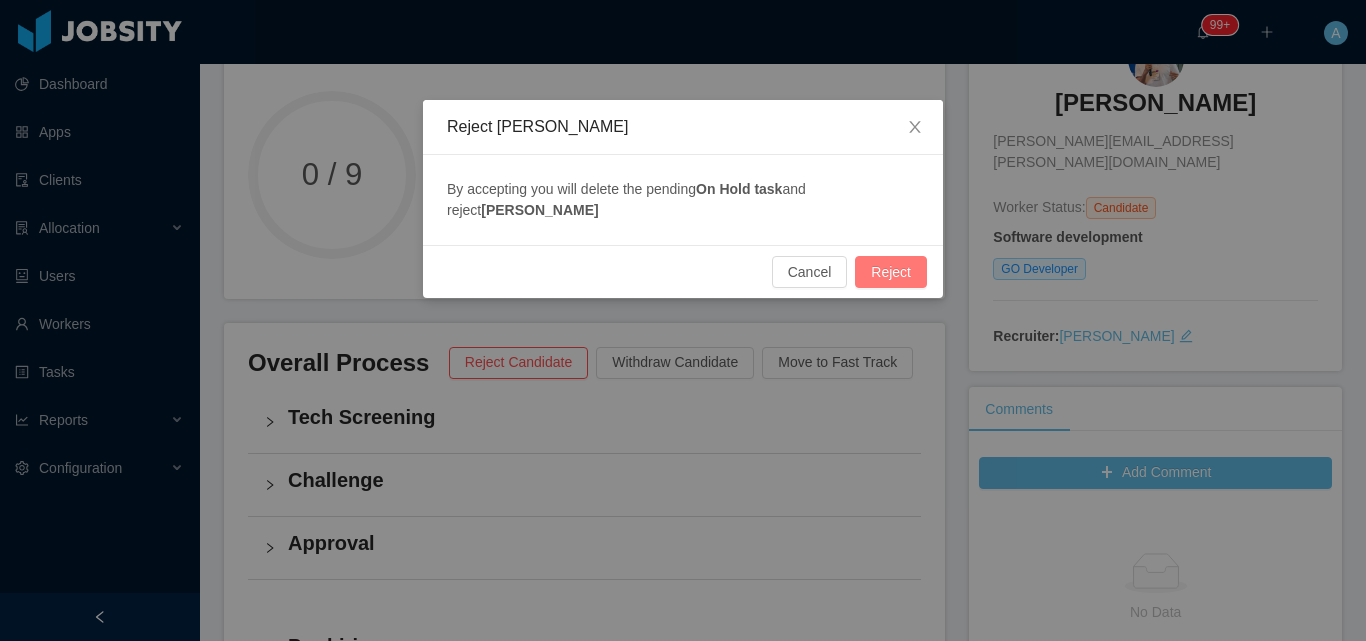 click on "Reject" at bounding box center [891, 272] 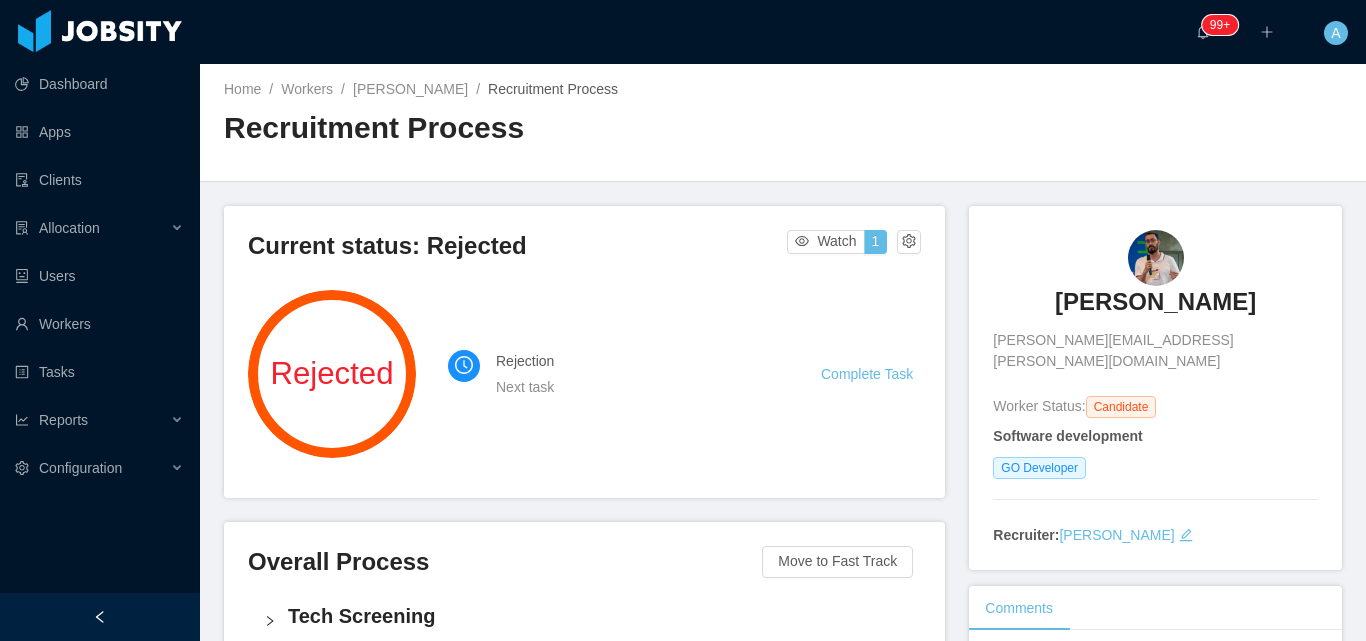 scroll, scrollTop: 0, scrollLeft: 0, axis: both 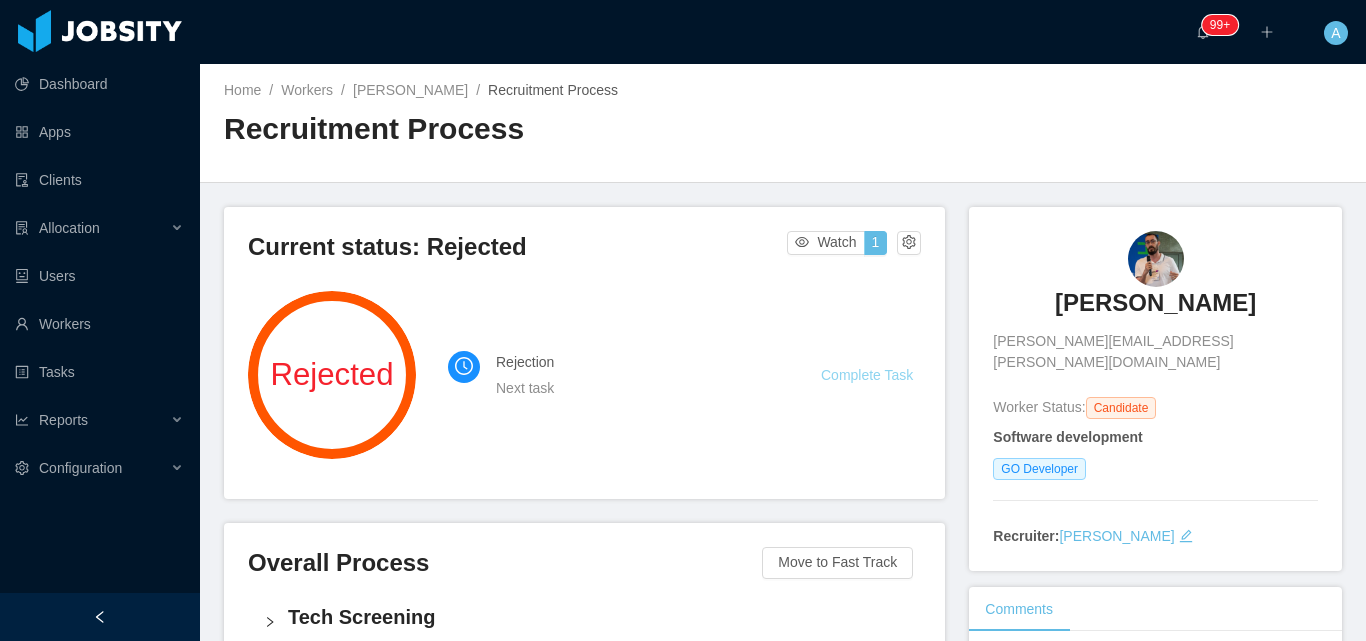 click on "Complete Task" at bounding box center [867, 375] 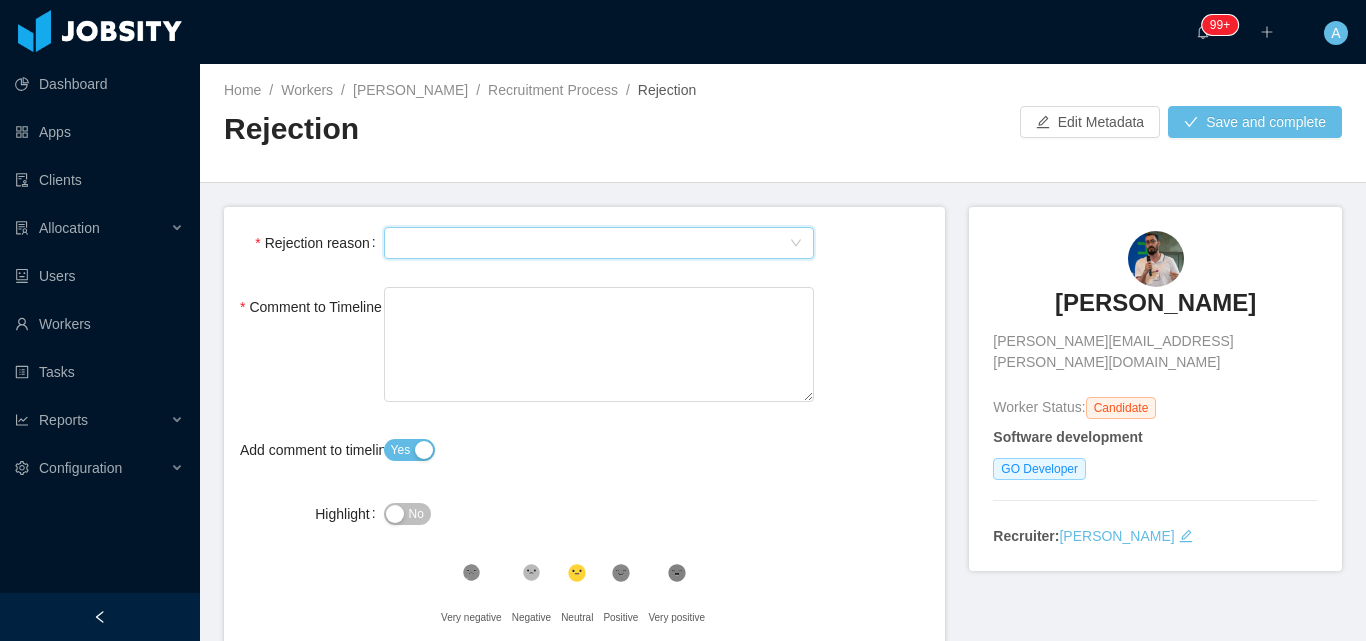 click on "Select Type" at bounding box center (593, 243) 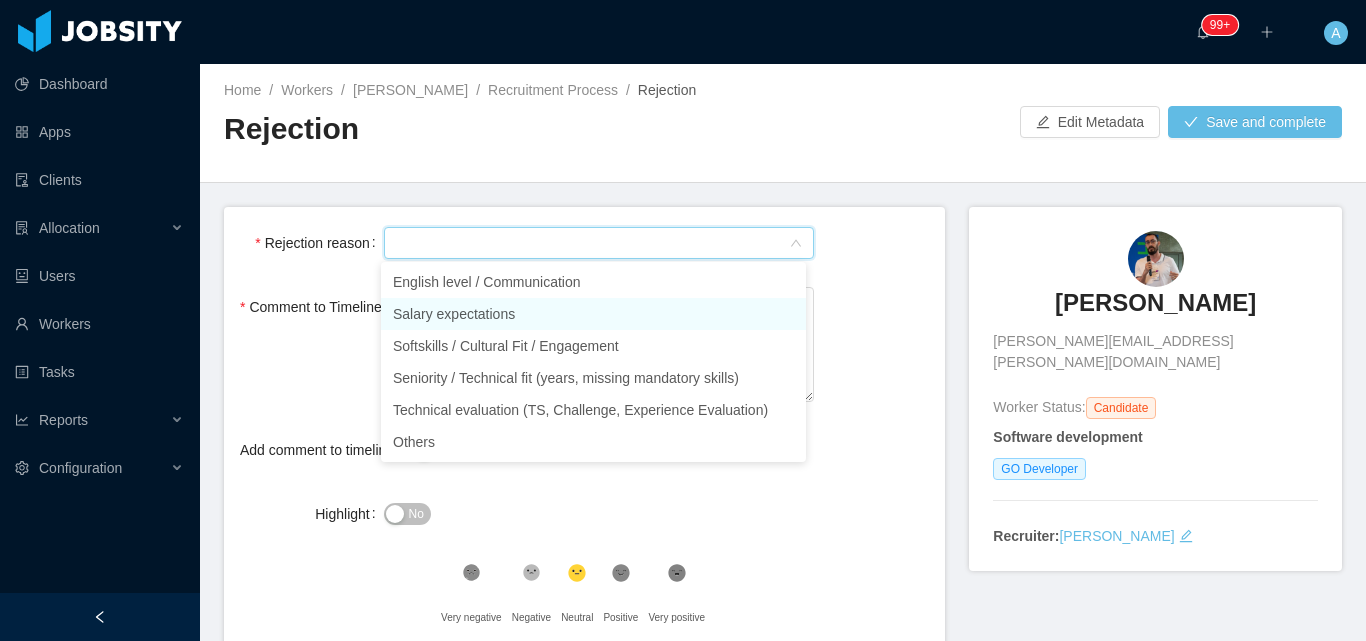 click on "Salary expectations" at bounding box center [593, 314] 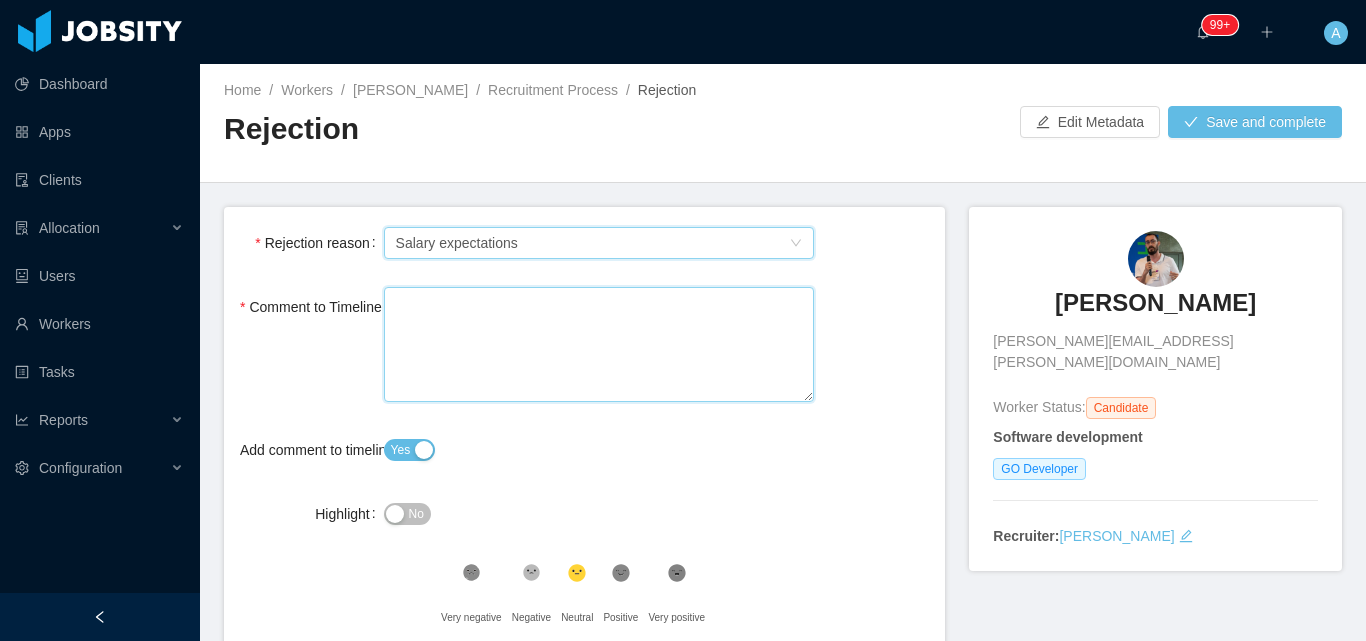 click on "Comment to Timeline" at bounding box center [599, 344] 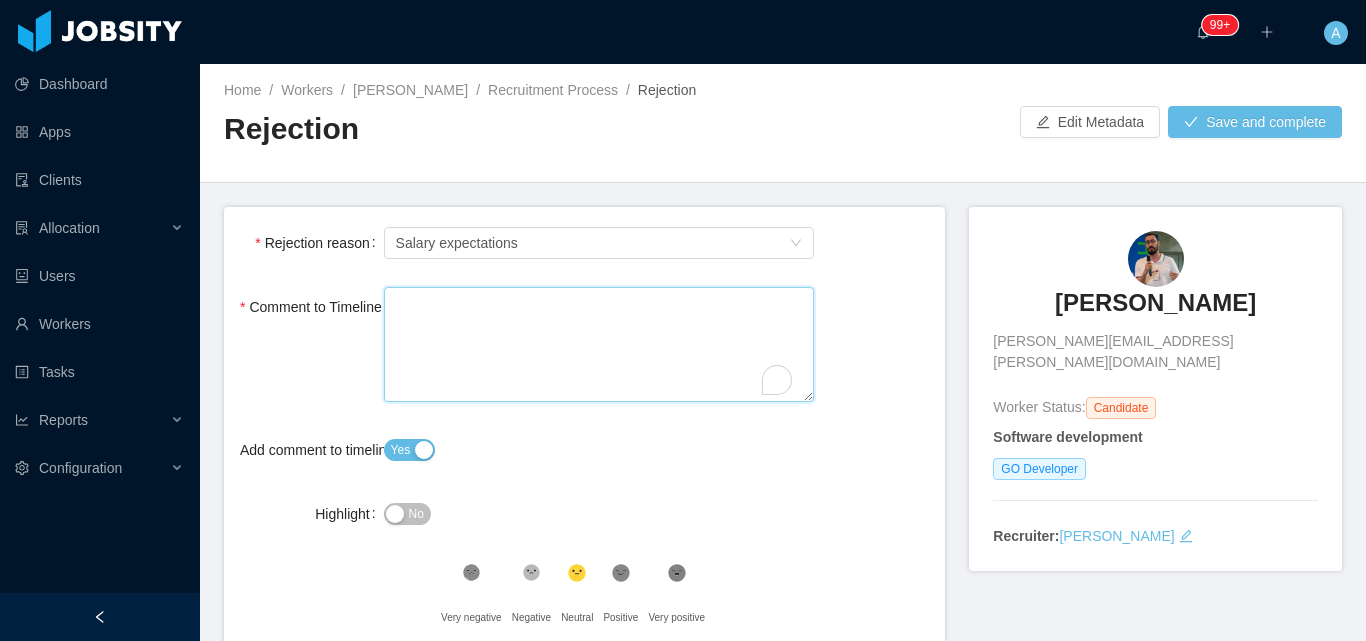 paste on "**********" 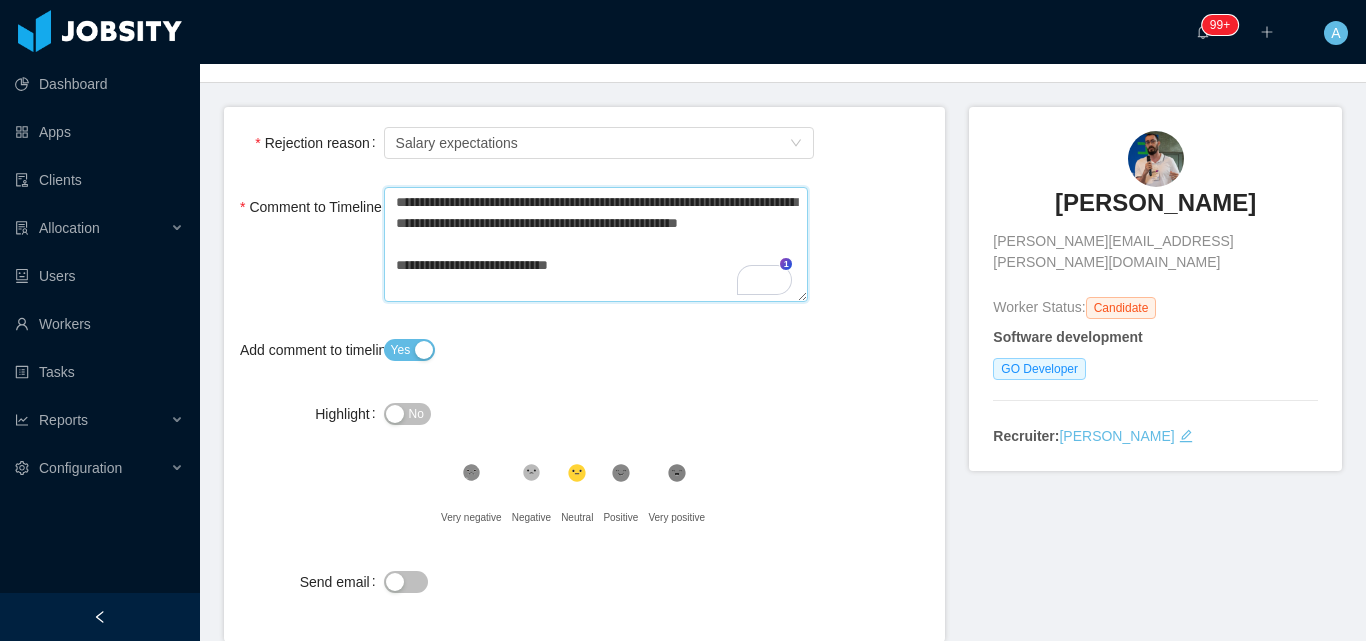 type on "**********" 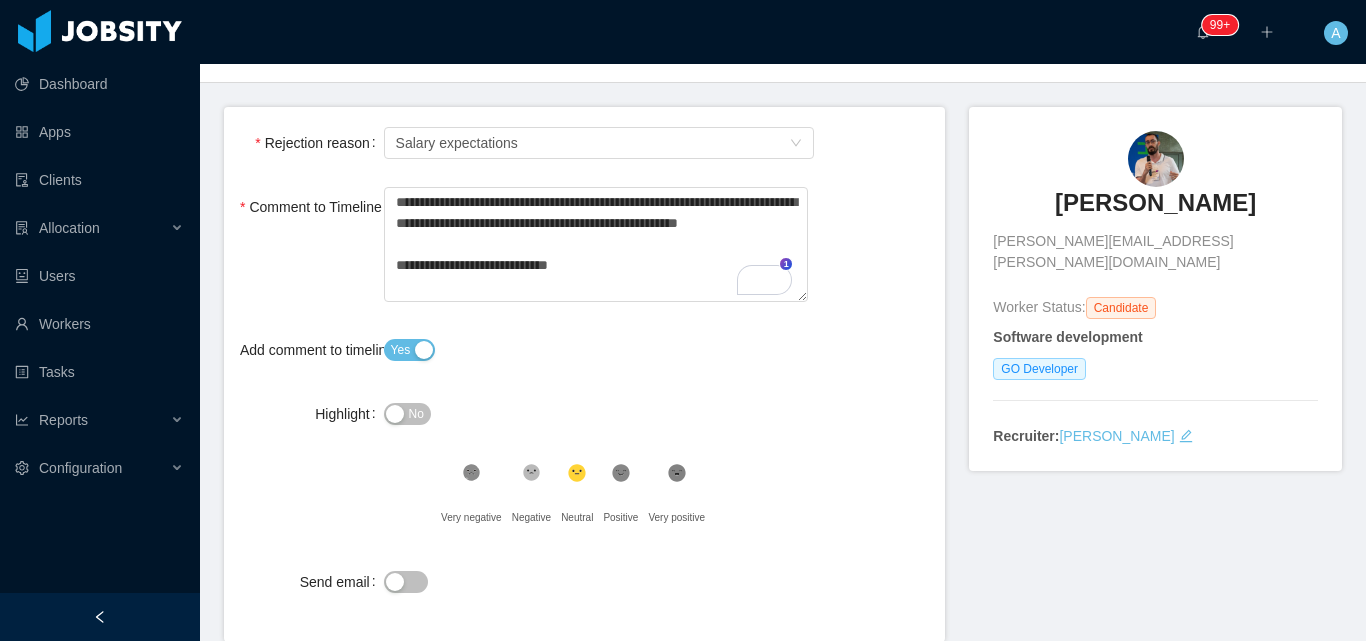 click on "No" at bounding box center [407, 414] 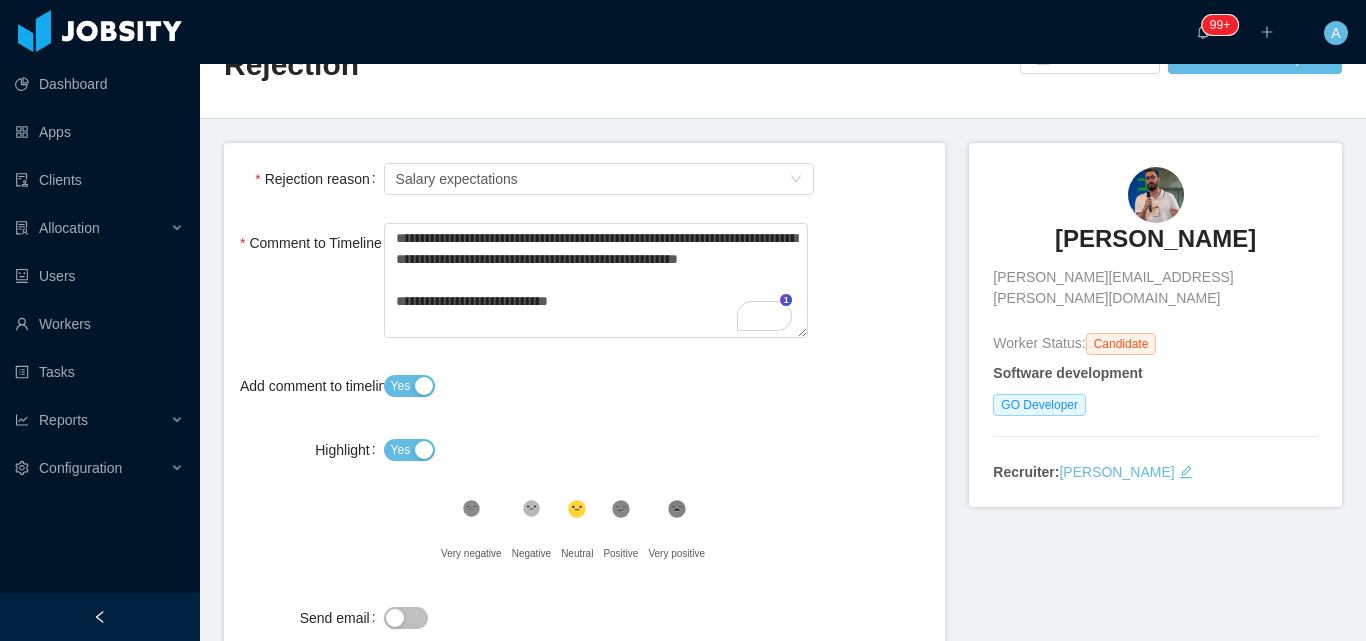 scroll, scrollTop: 0, scrollLeft: 0, axis: both 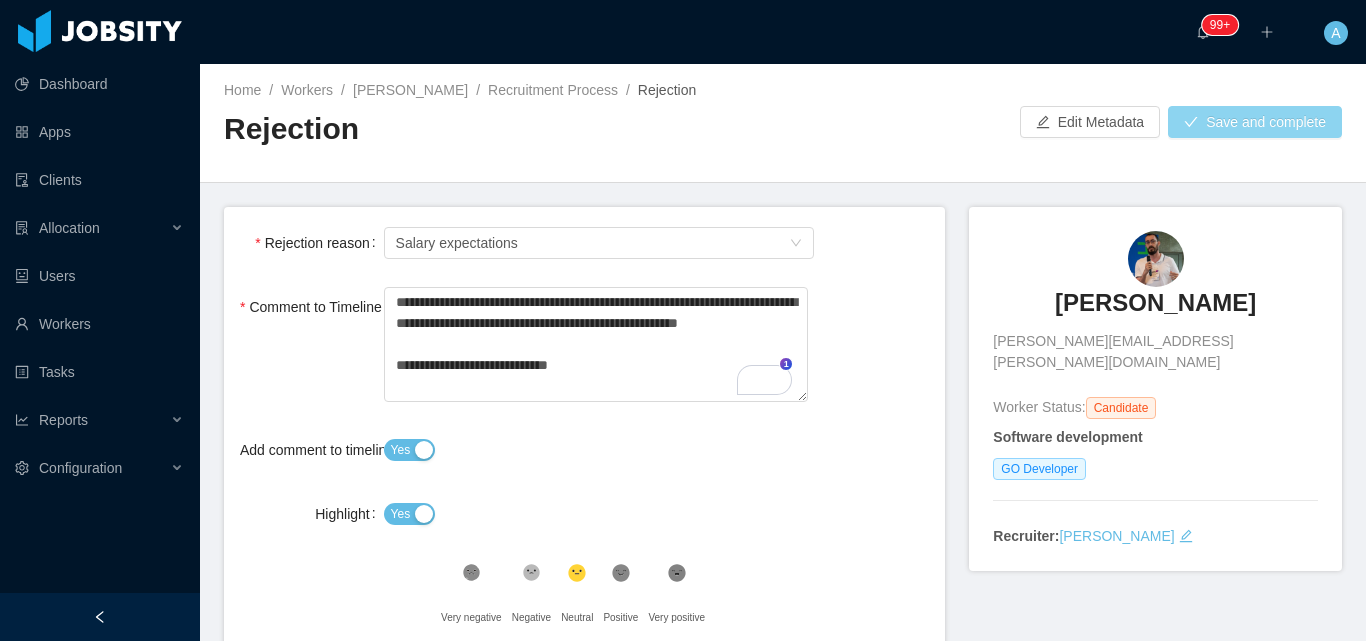 click on "Save and complete" at bounding box center [1255, 122] 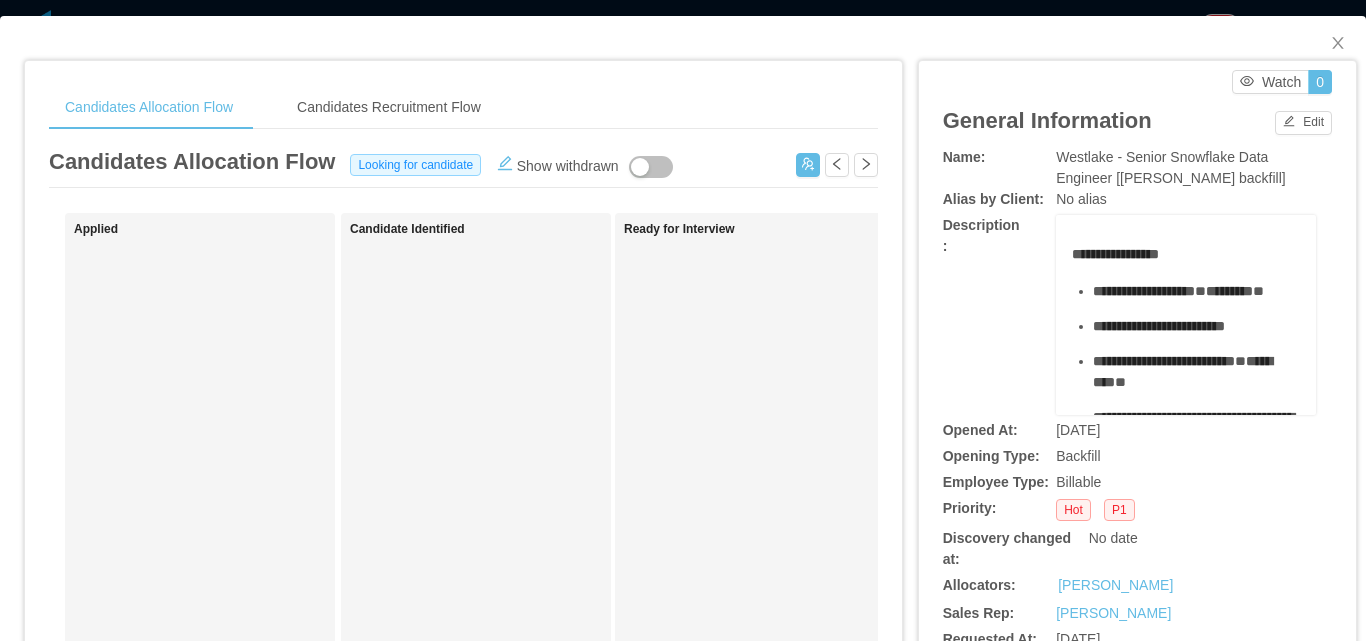 scroll, scrollTop: 0, scrollLeft: 0, axis: both 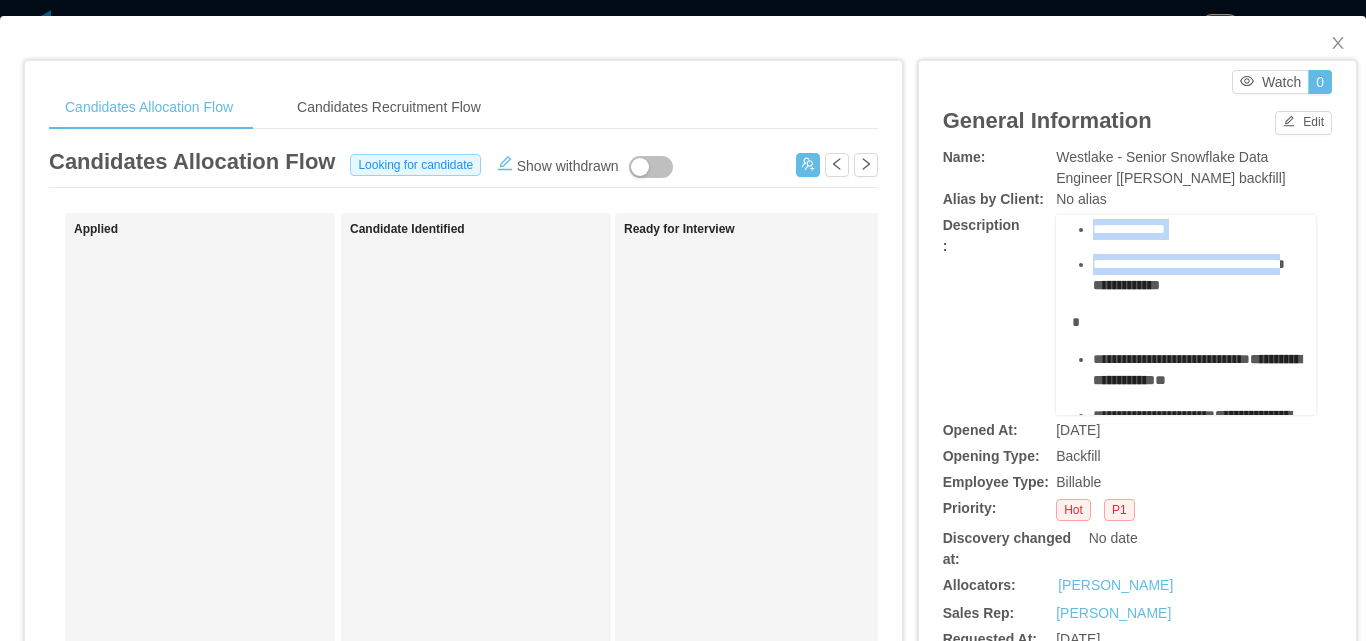 drag, startPoint x: 1080, startPoint y: 291, endPoint x: 1189, endPoint y: 323, distance: 113.600174 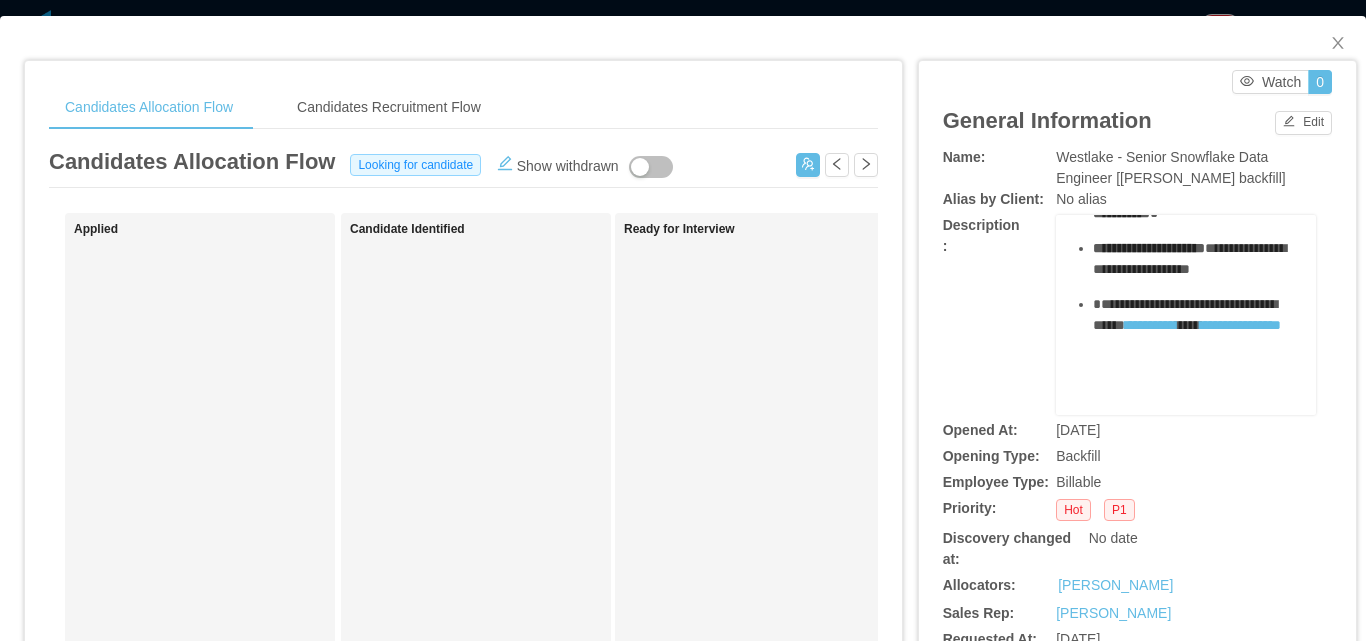 scroll, scrollTop: 900, scrollLeft: 0, axis: vertical 